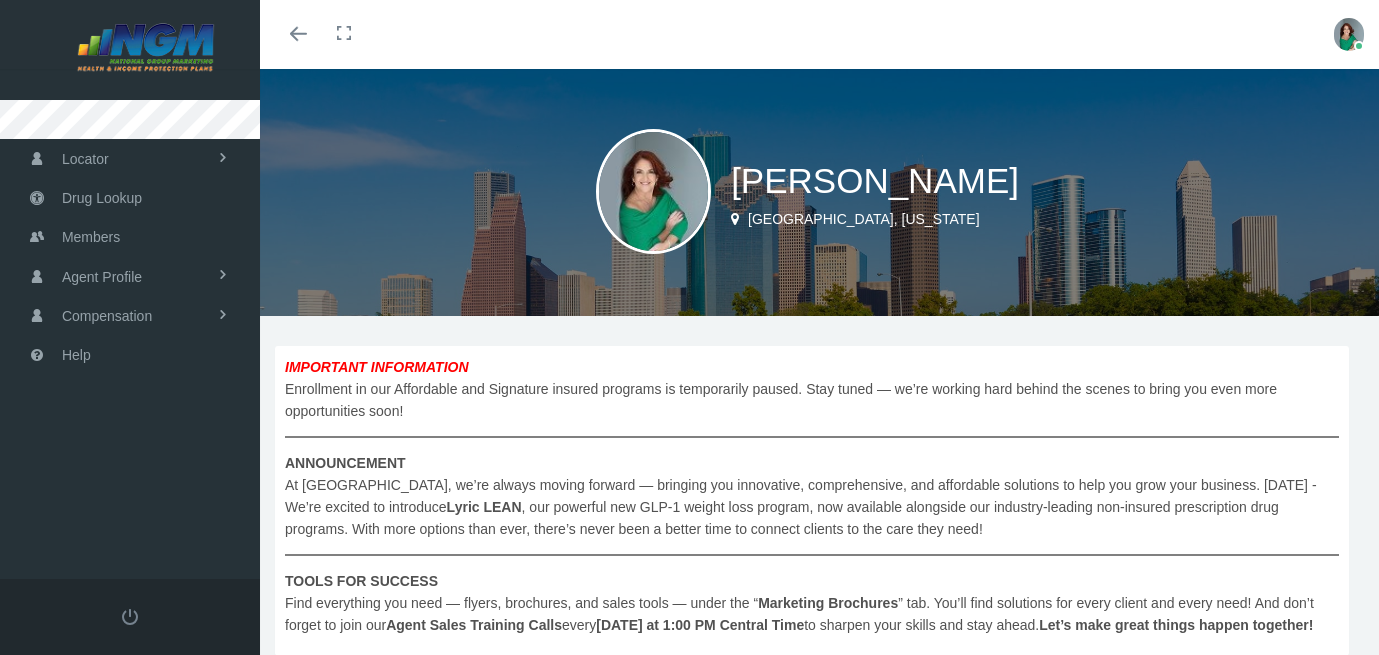scroll, scrollTop: 0, scrollLeft: 0, axis: both 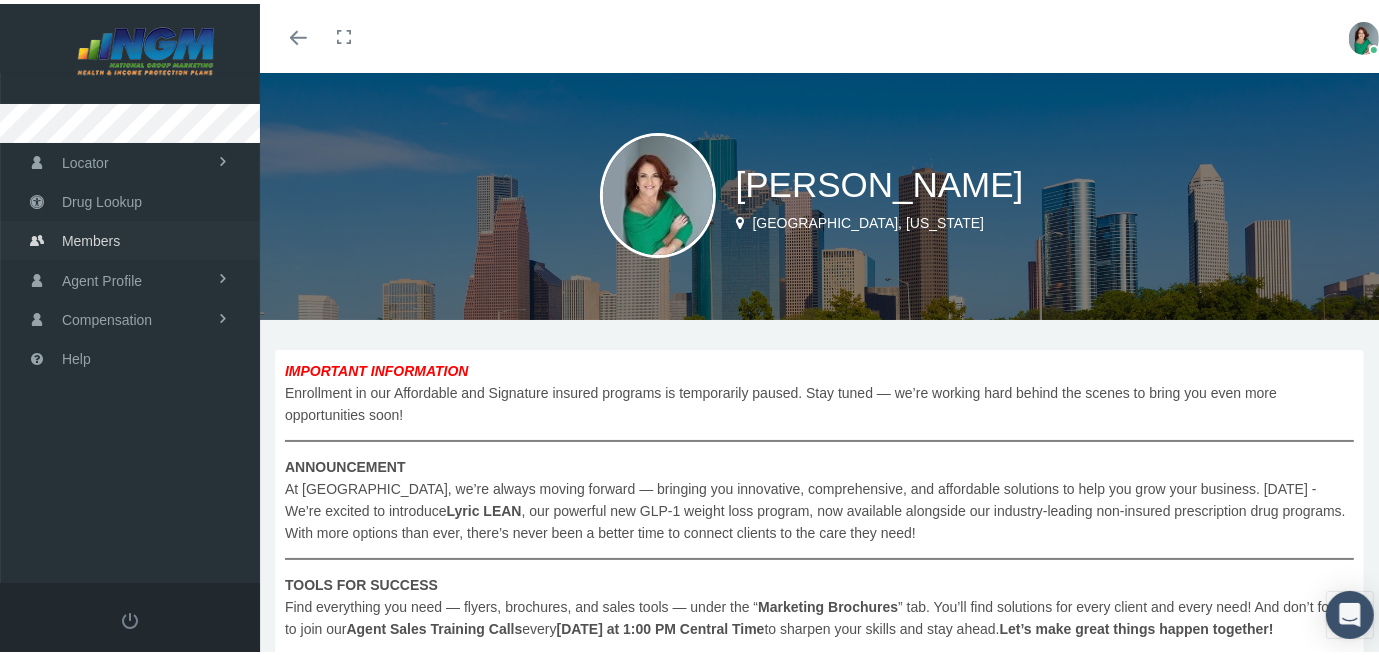 click on "Members" at bounding box center [91, 237] 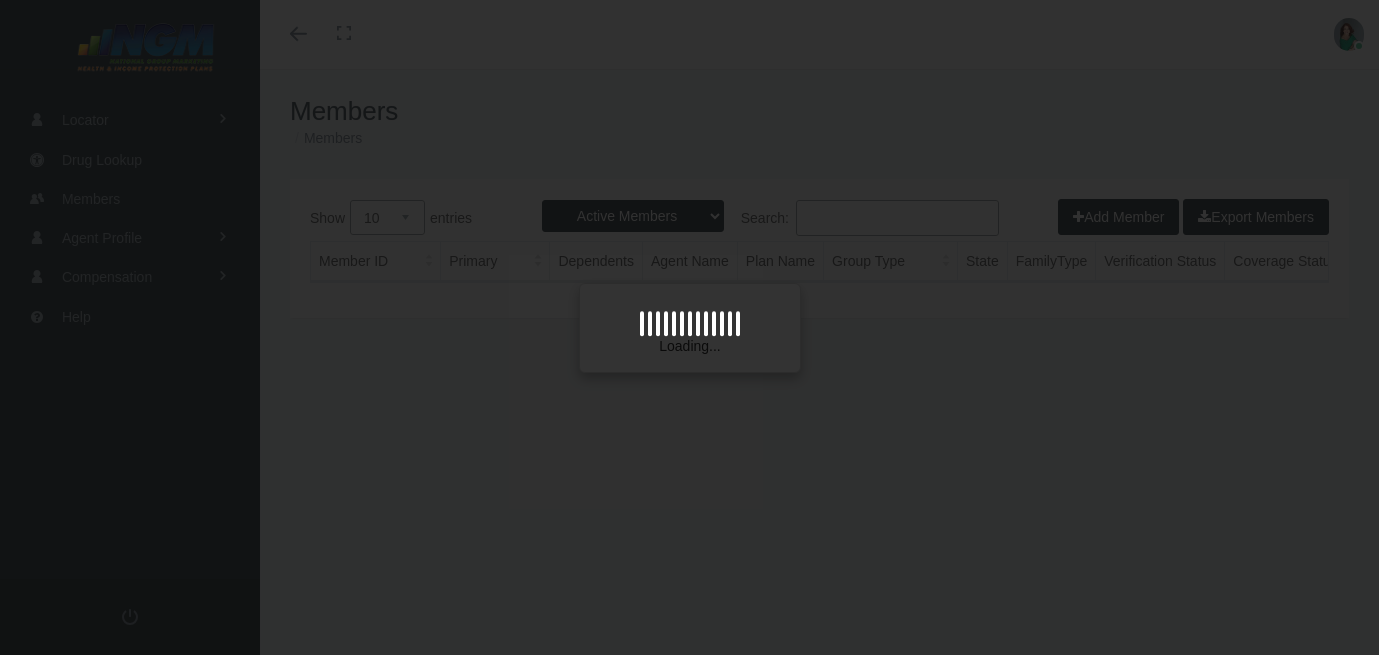 scroll, scrollTop: 0, scrollLeft: 0, axis: both 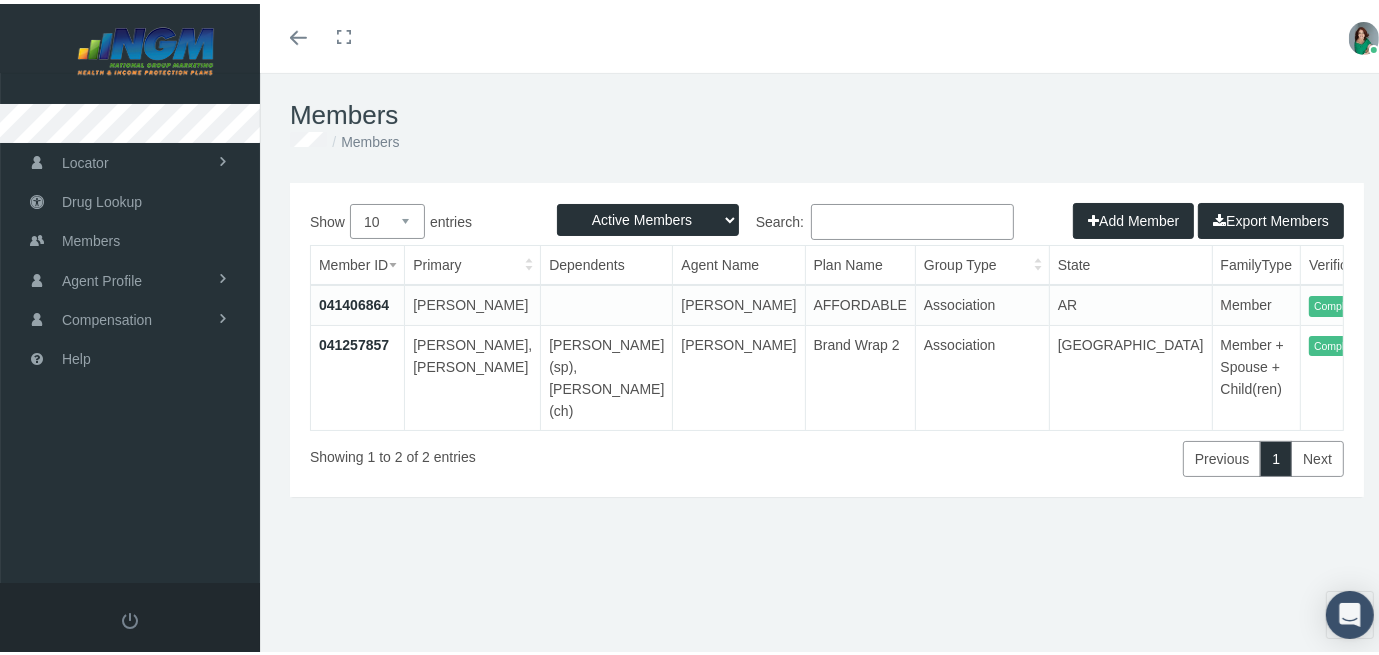 click on "041257857" at bounding box center (354, 341) 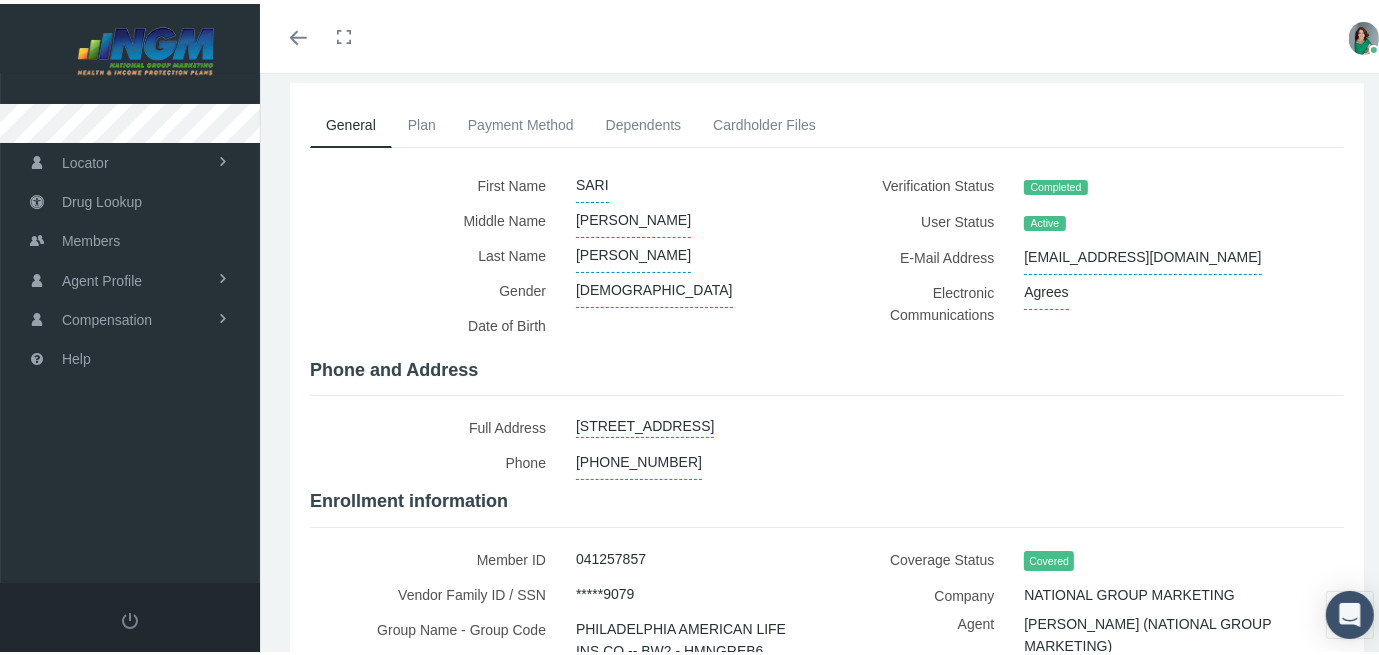 scroll, scrollTop: 0, scrollLeft: 0, axis: both 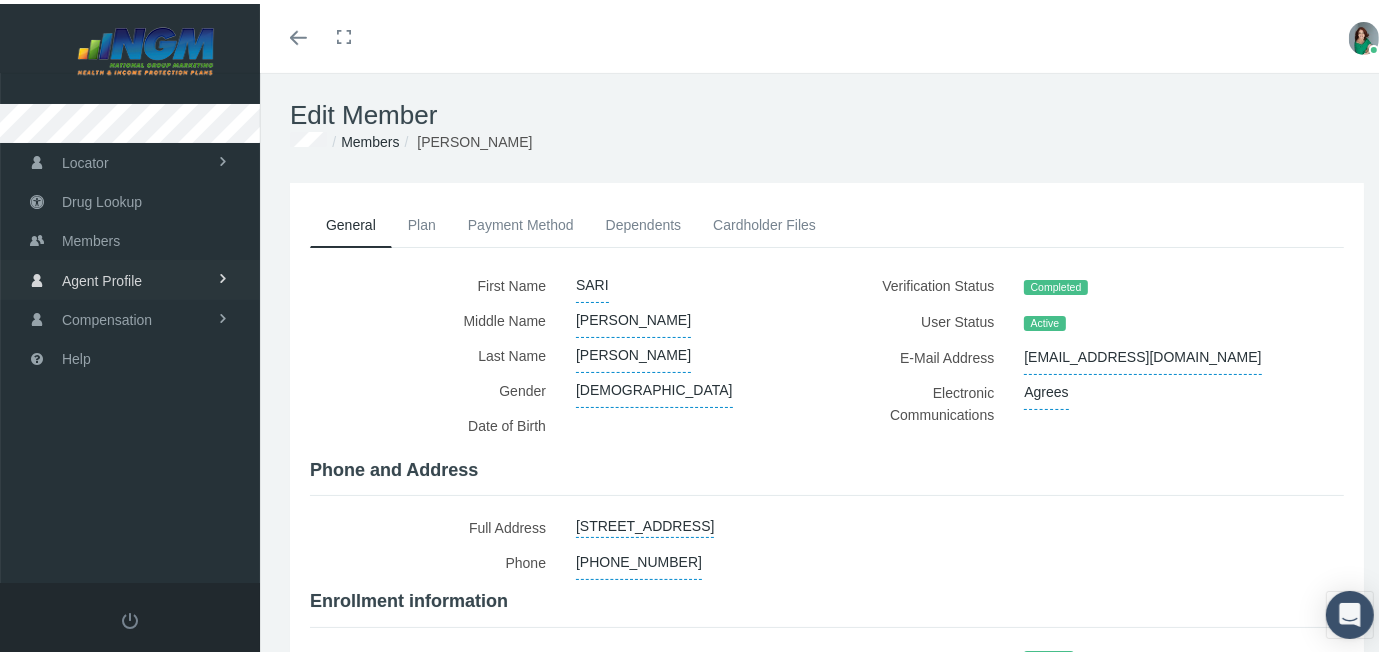 click on "Agent Profile" at bounding box center [130, 275] 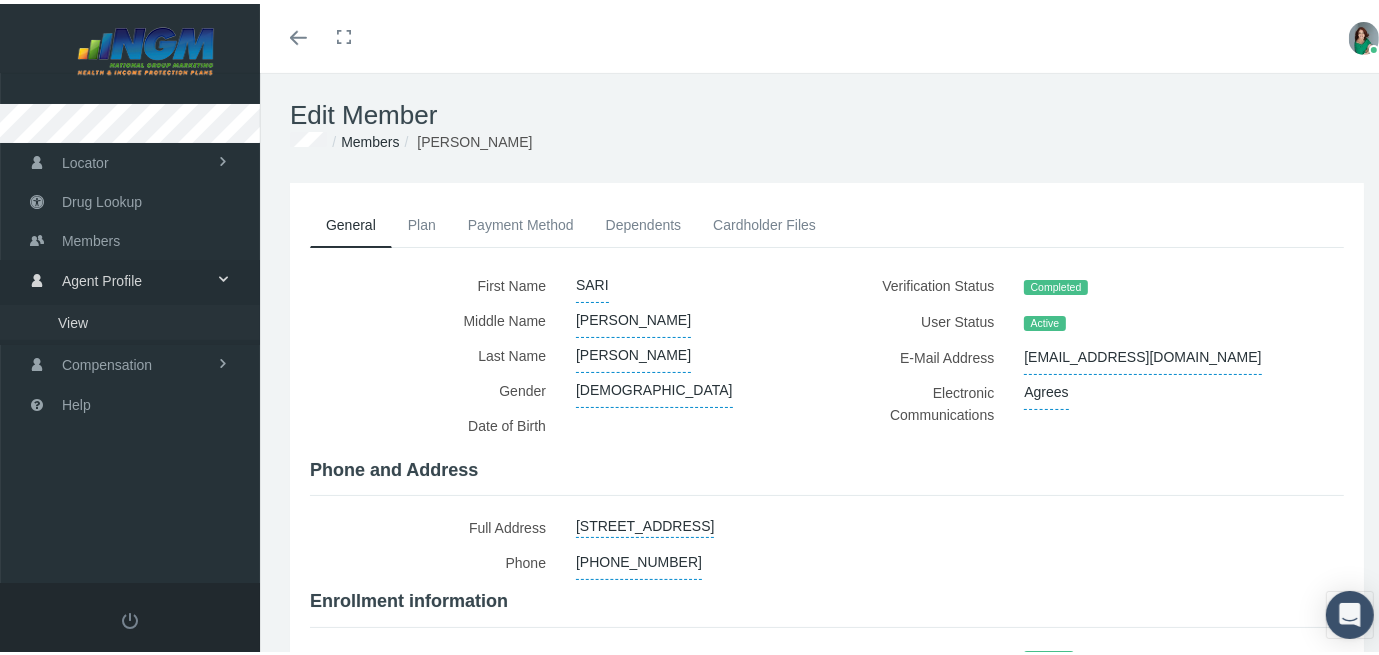 click on "View" at bounding box center (73, 319) 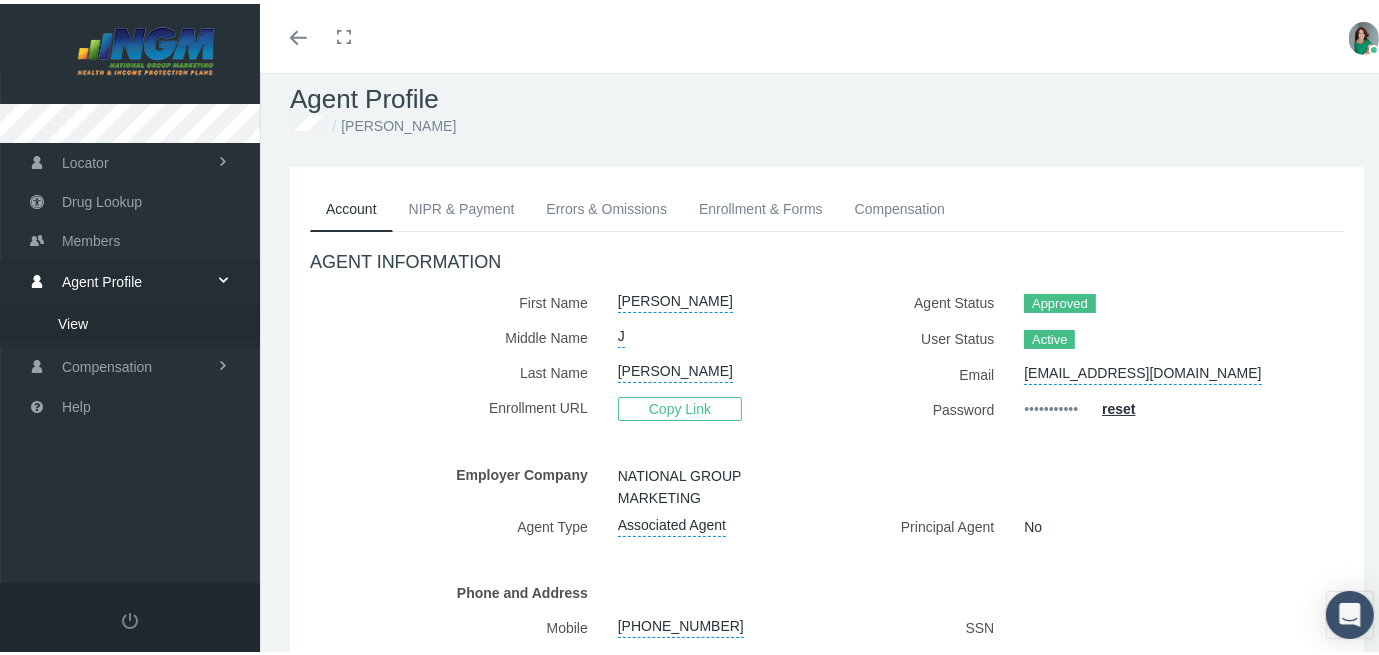 scroll, scrollTop: 0, scrollLeft: 0, axis: both 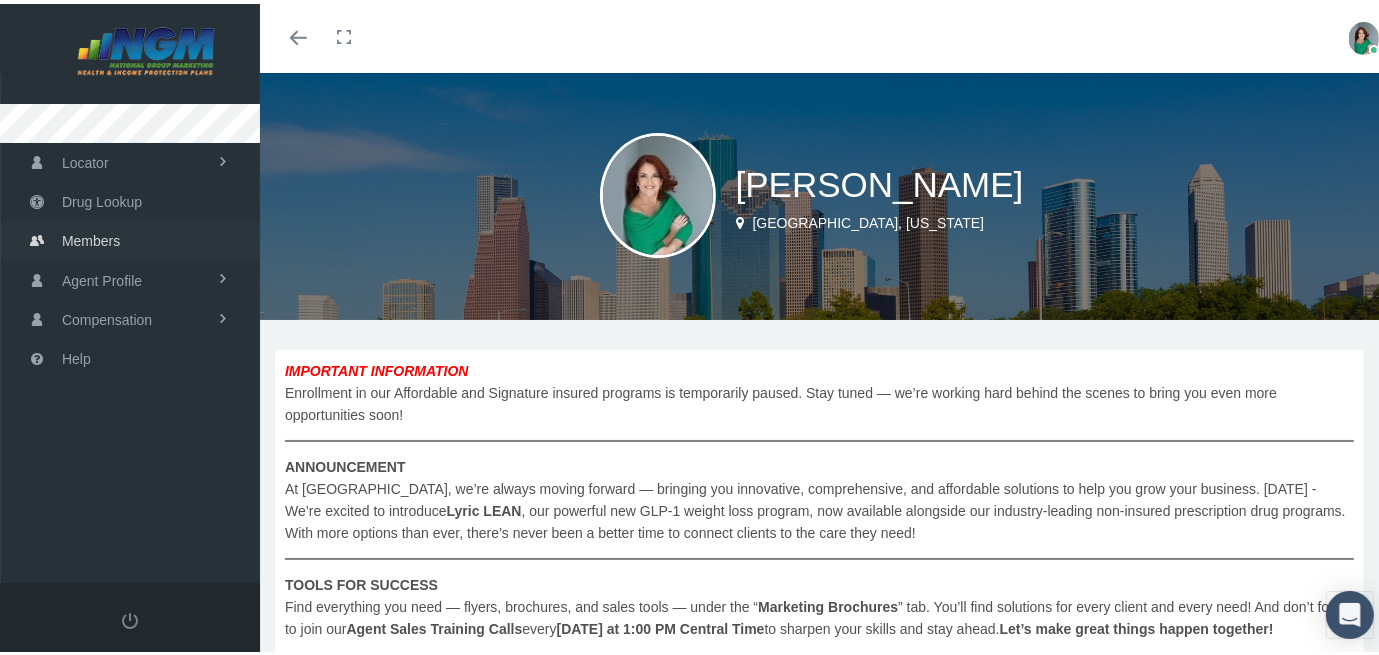 click on "Members" at bounding box center [91, 237] 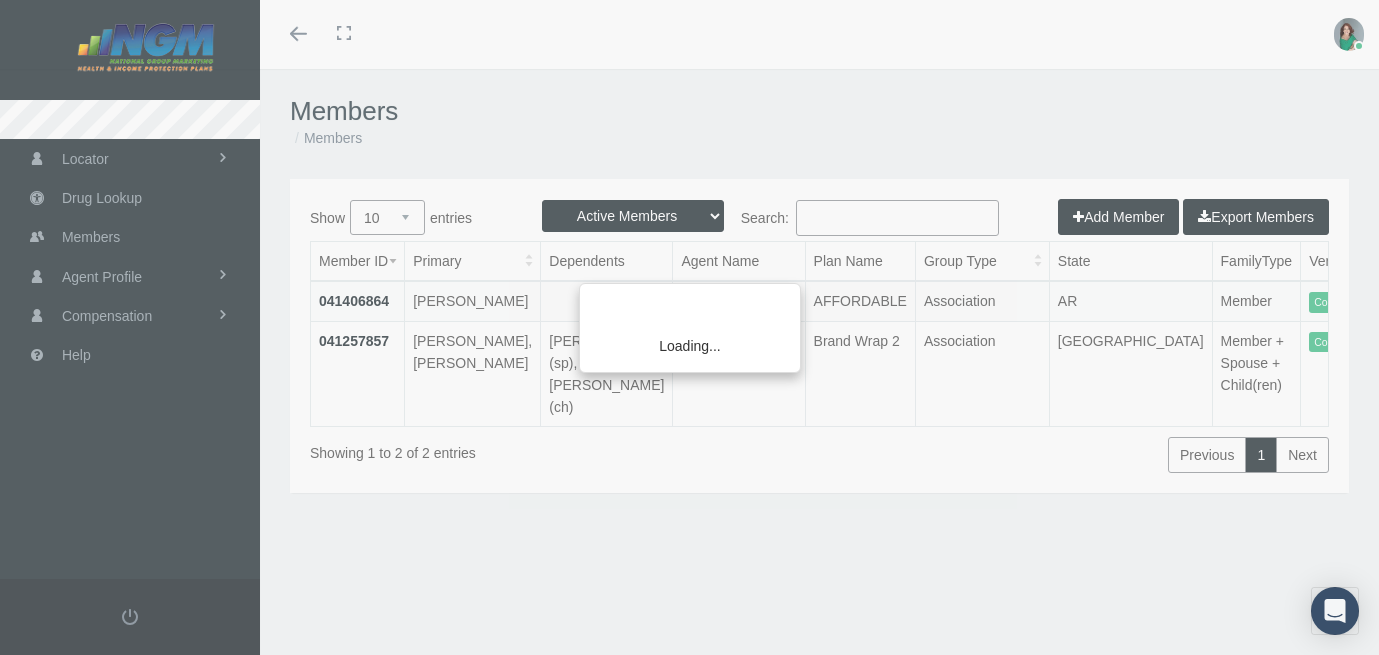 scroll, scrollTop: 0, scrollLeft: 0, axis: both 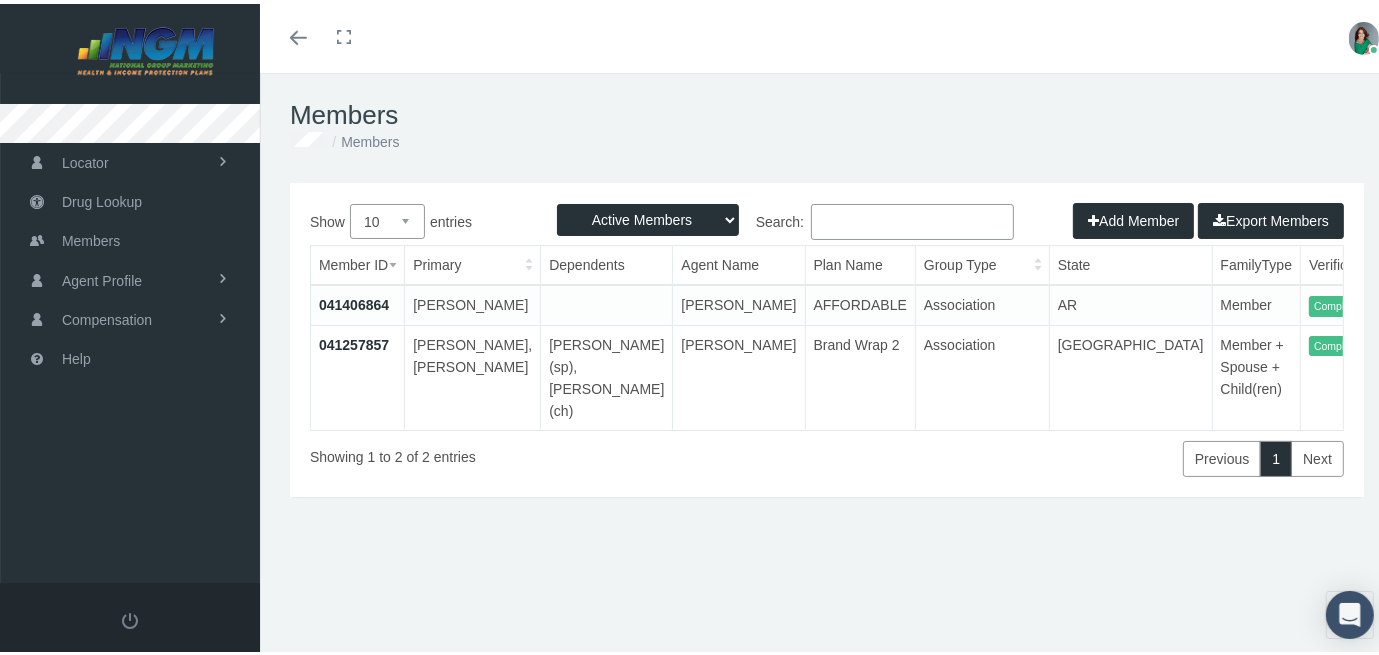 click on "Active Members
Terminated Members
Active & Terminated" at bounding box center (648, 216) 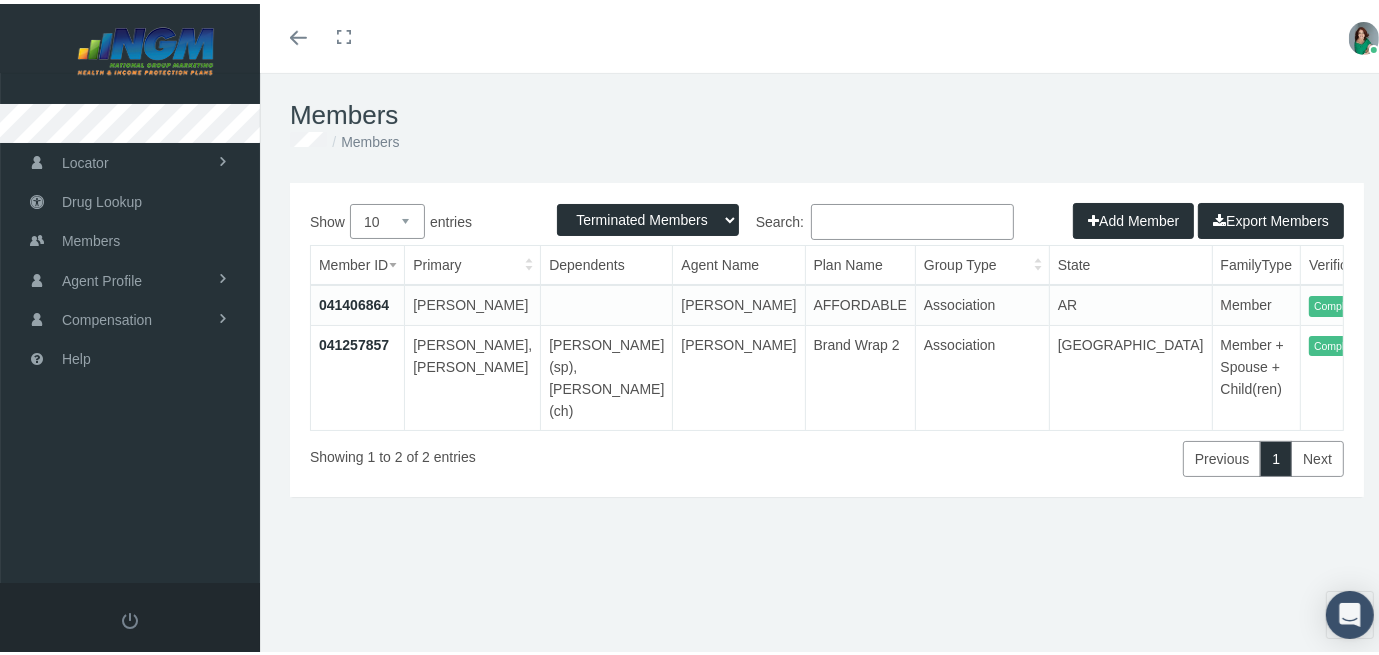 click on "Active Members
Terminated Members
Active & Terminated" at bounding box center [648, 216] 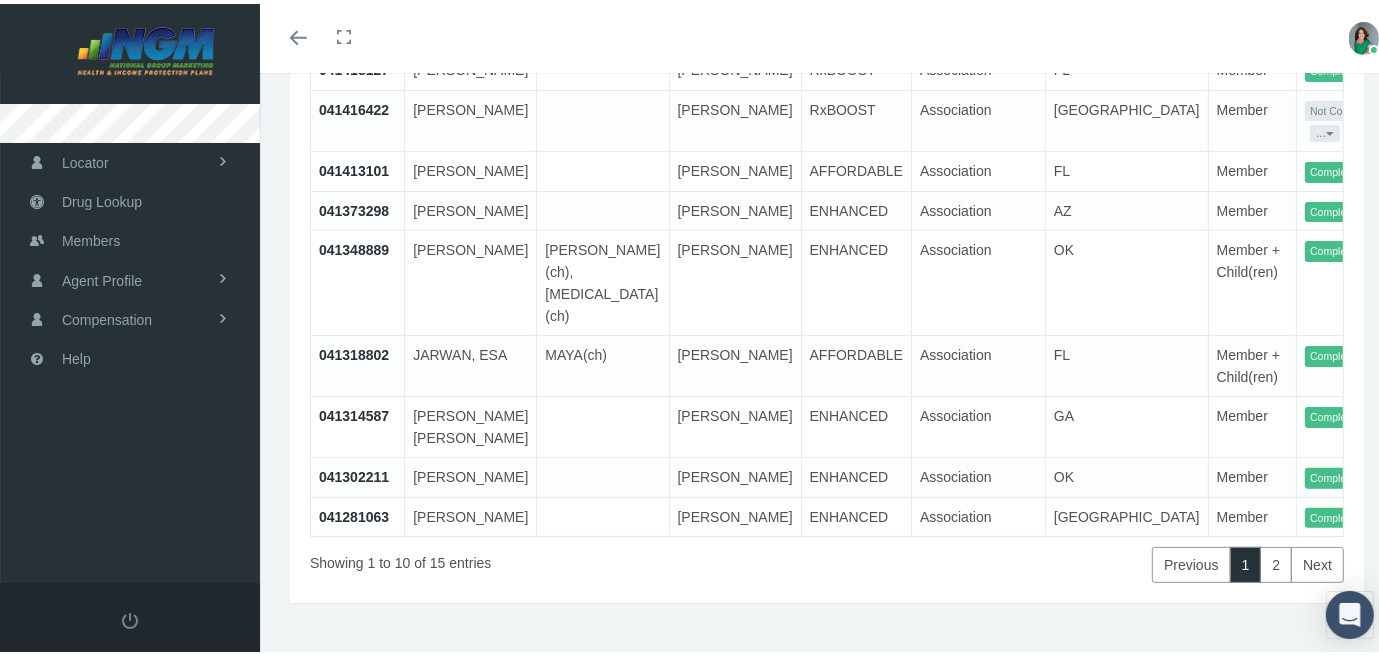 scroll, scrollTop: 399, scrollLeft: 0, axis: vertical 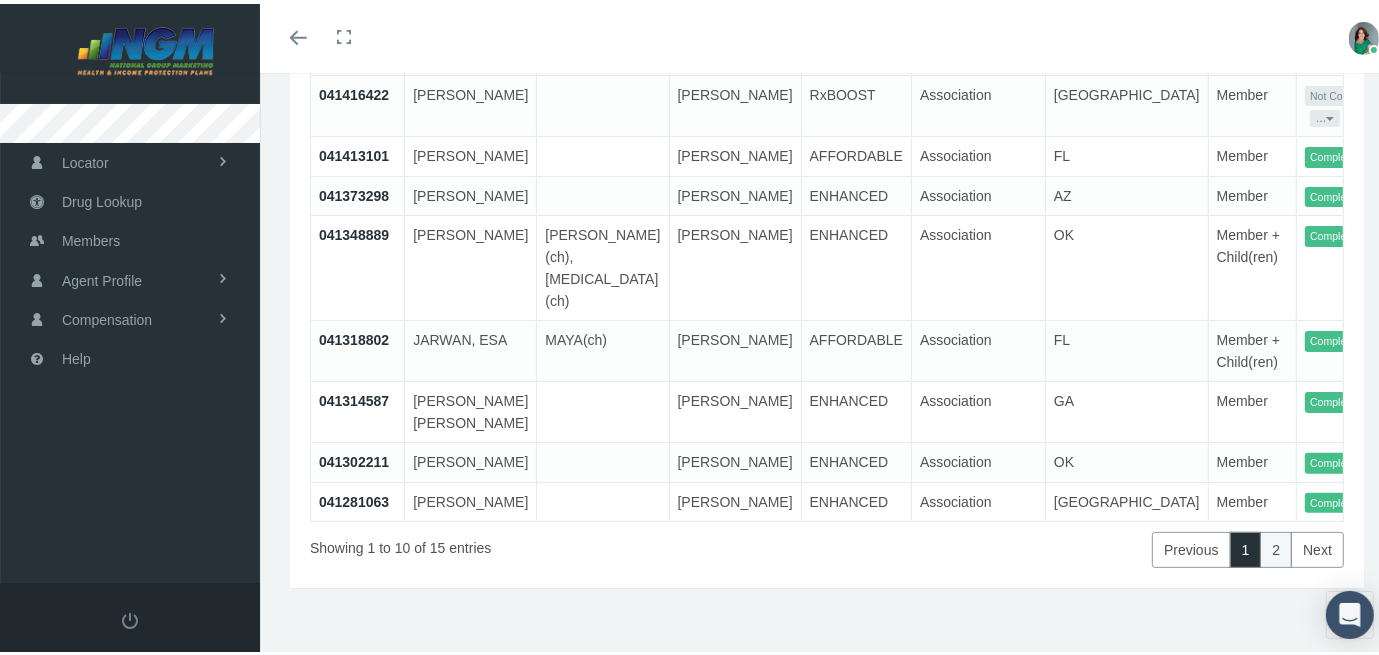 click on "2" at bounding box center (1276, 546) 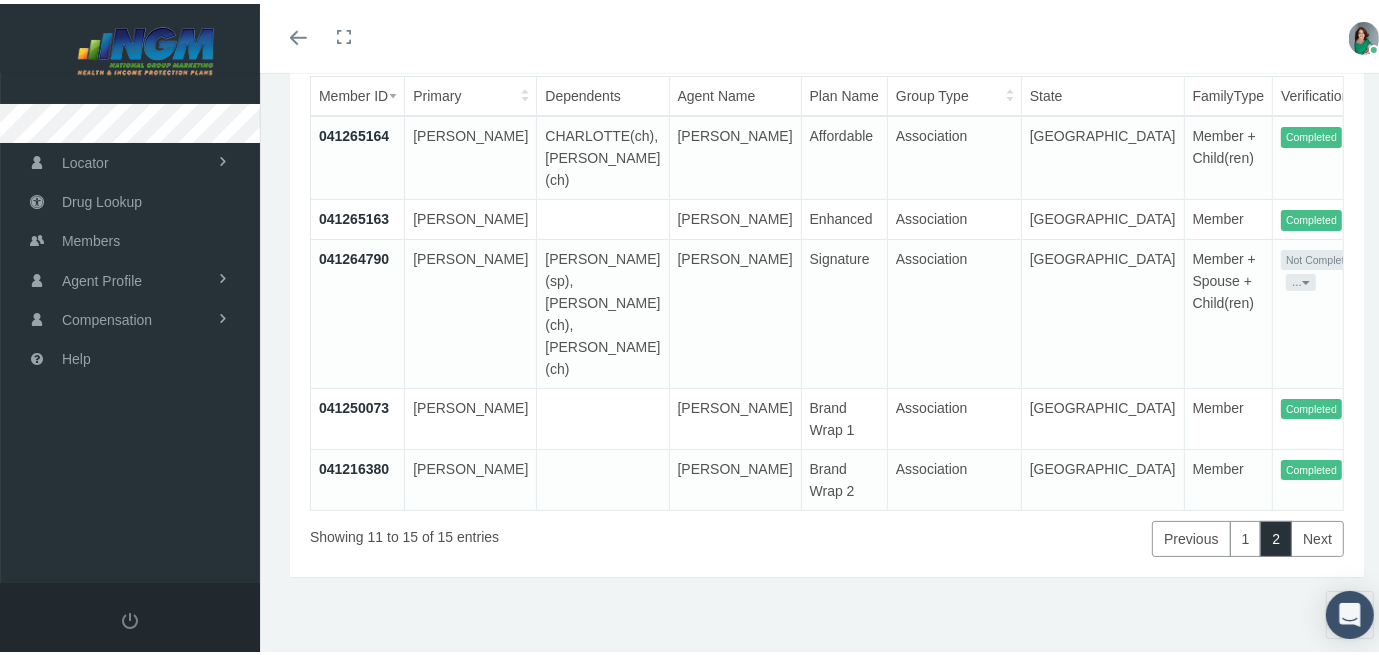scroll, scrollTop: 136, scrollLeft: 0, axis: vertical 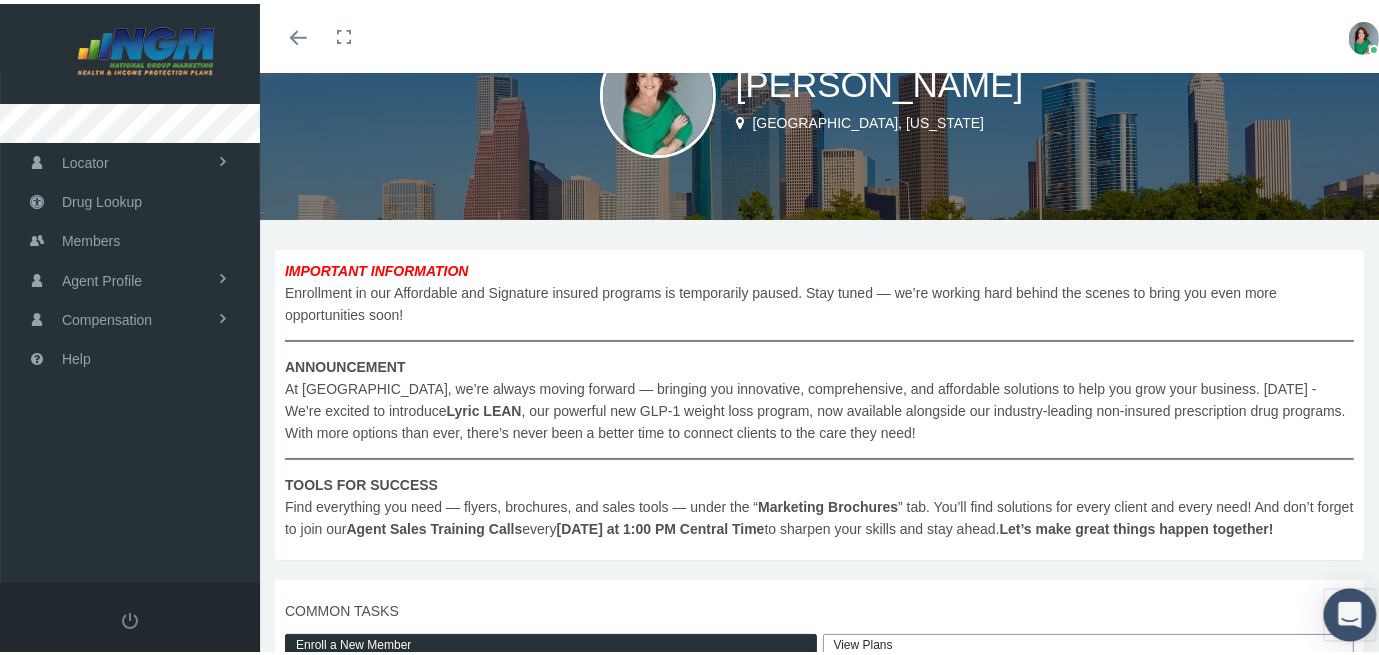 click 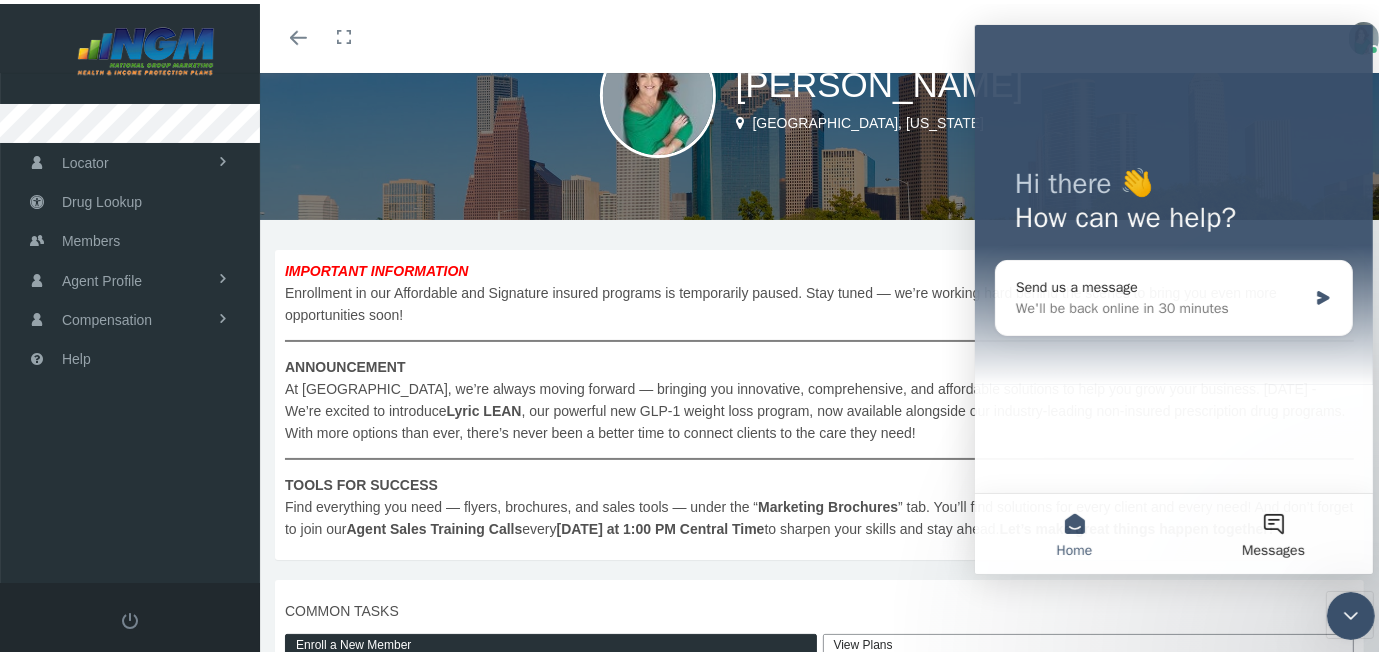 scroll, scrollTop: 0, scrollLeft: 0, axis: both 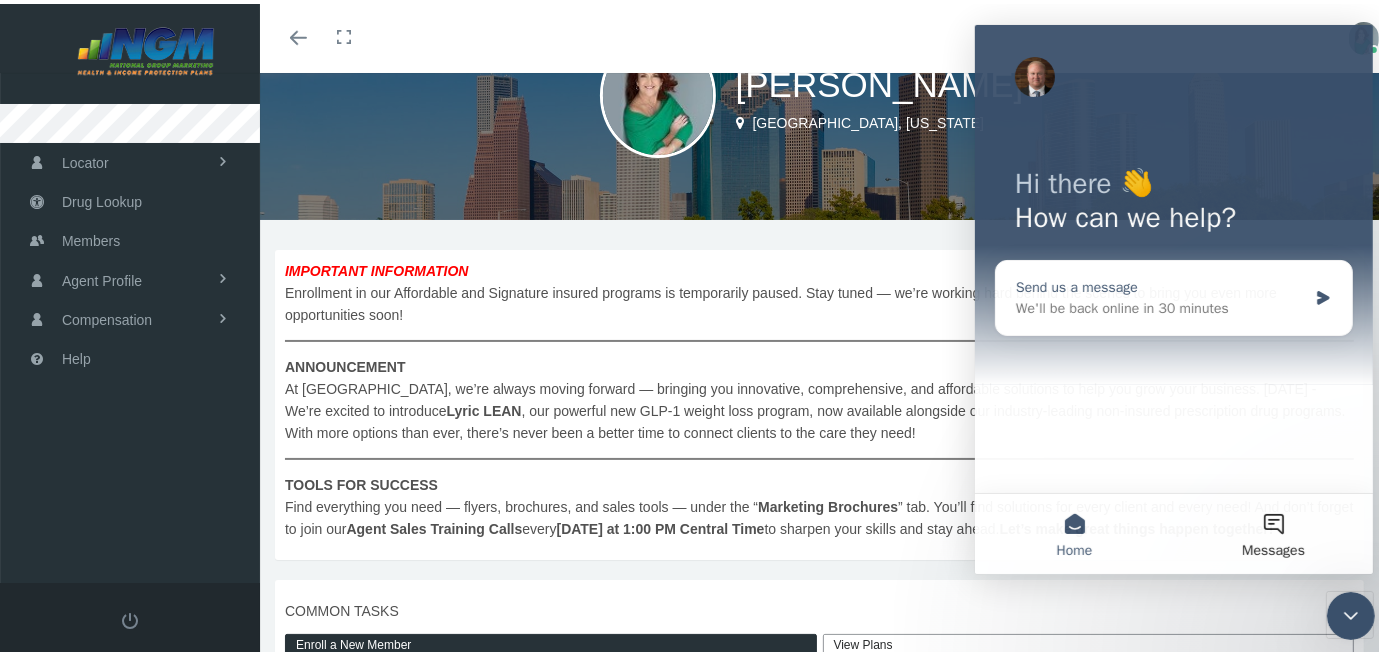 click on "Send us a message" at bounding box center [1160, 286] 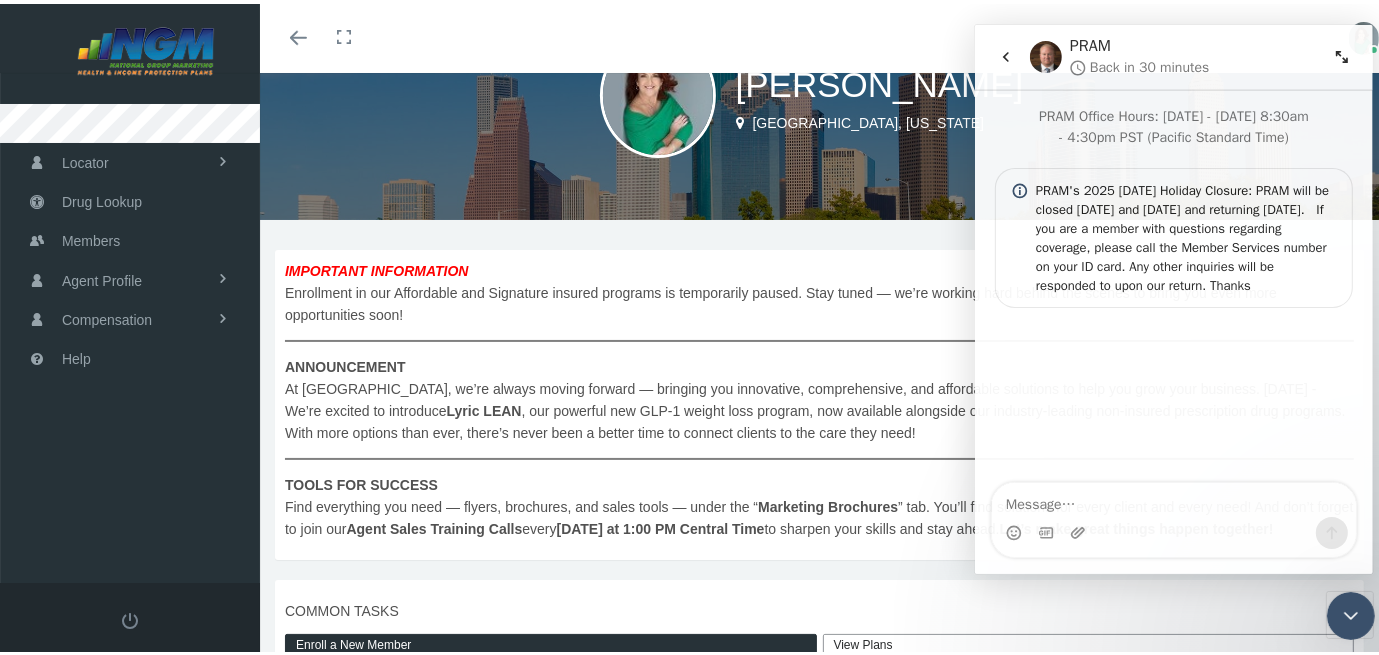 click at bounding box center (1173, 499) 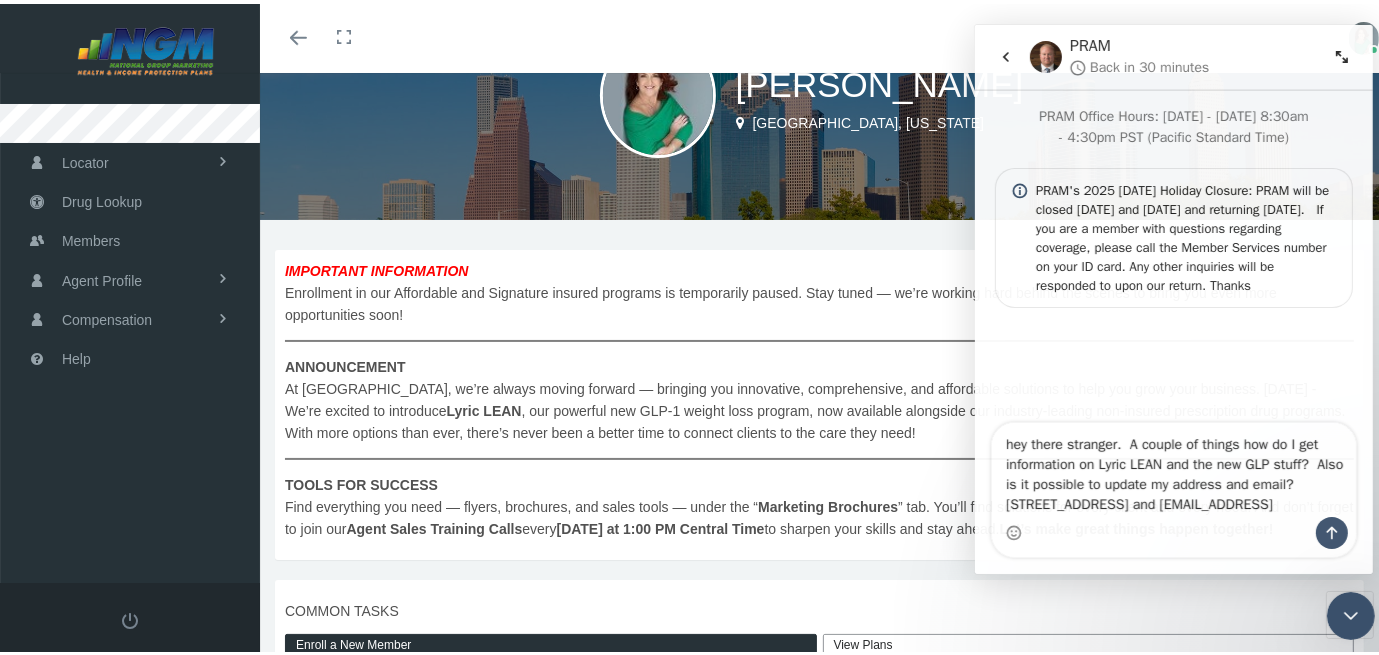 type on "hey there stranger.  A couple of things how do I get information on Lyric LEAN and the new GLP stuff?  Also is it possible to update my address and email?  40 Arches Way, Valley View, TX 76272 and kj@yourforeveragency.com" 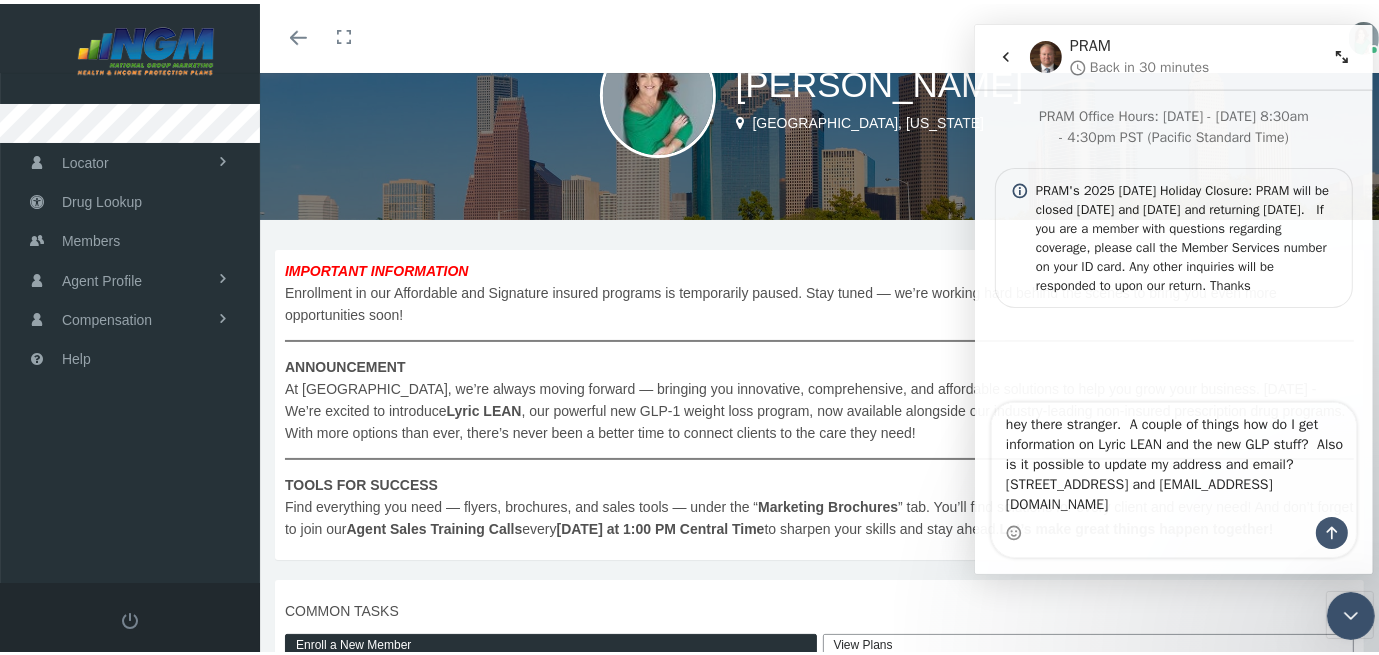 type 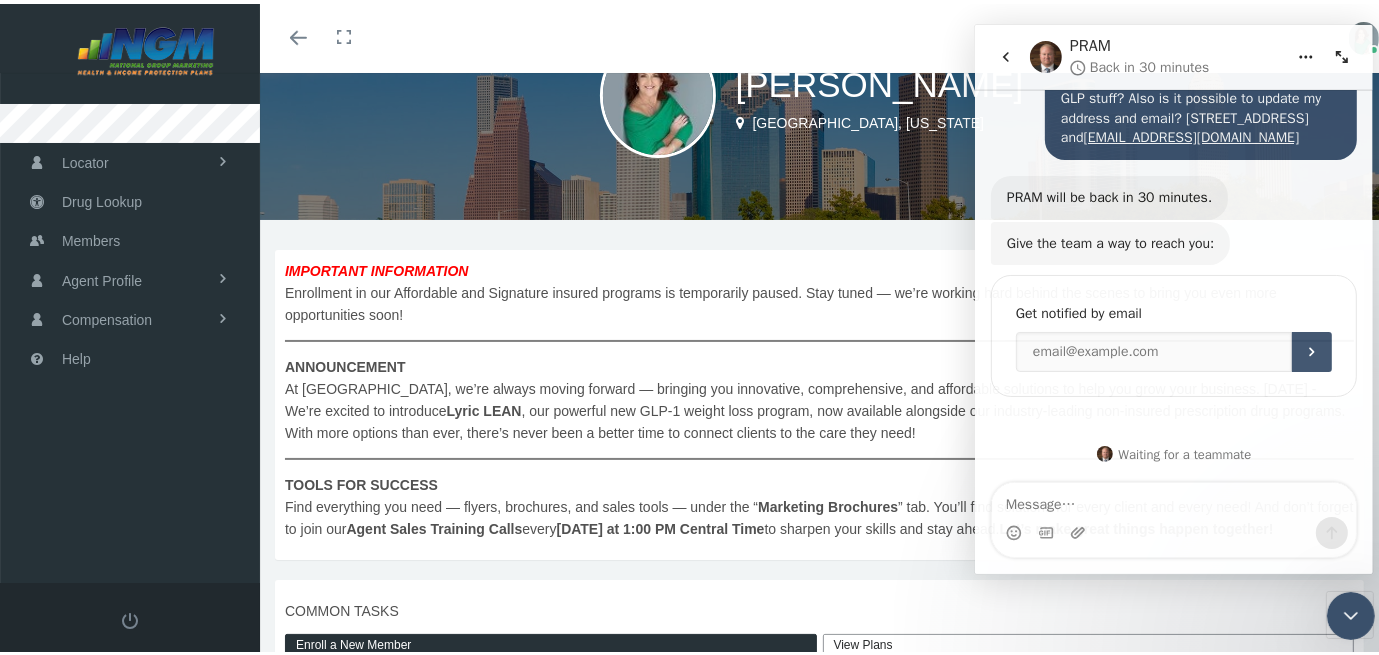 scroll, scrollTop: 329, scrollLeft: 0, axis: vertical 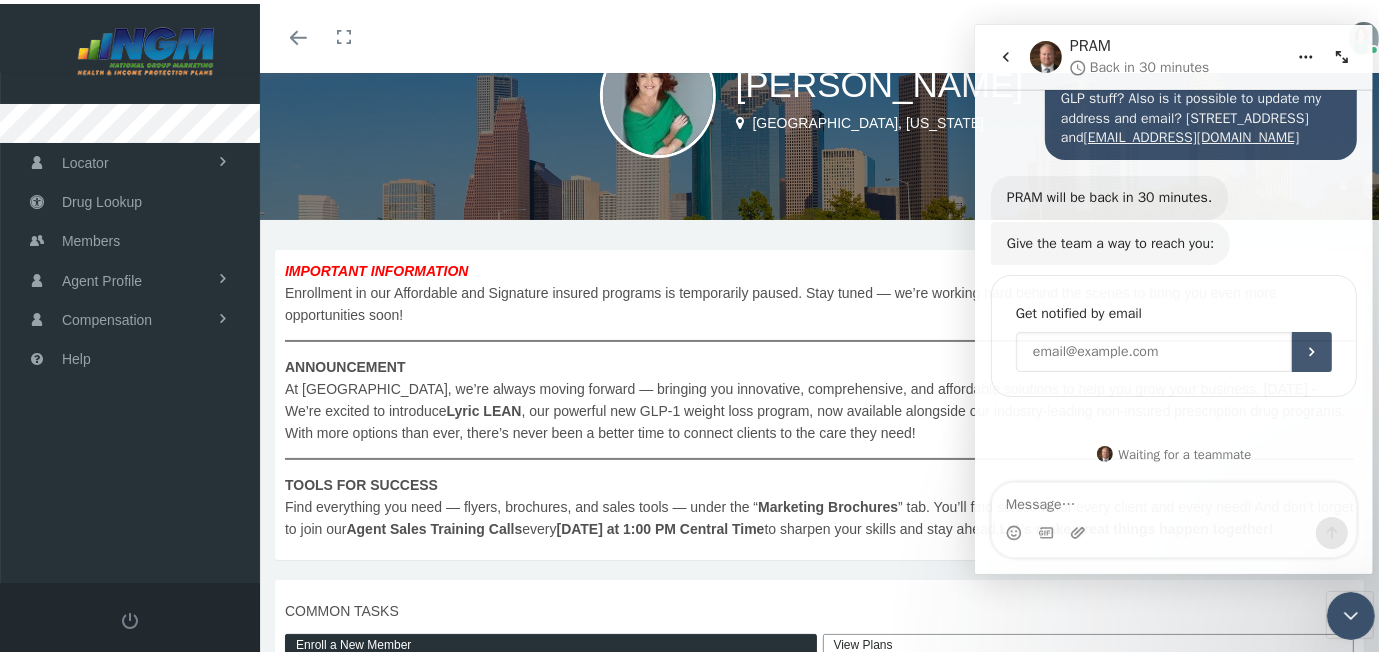 click at bounding box center [1153, 351] 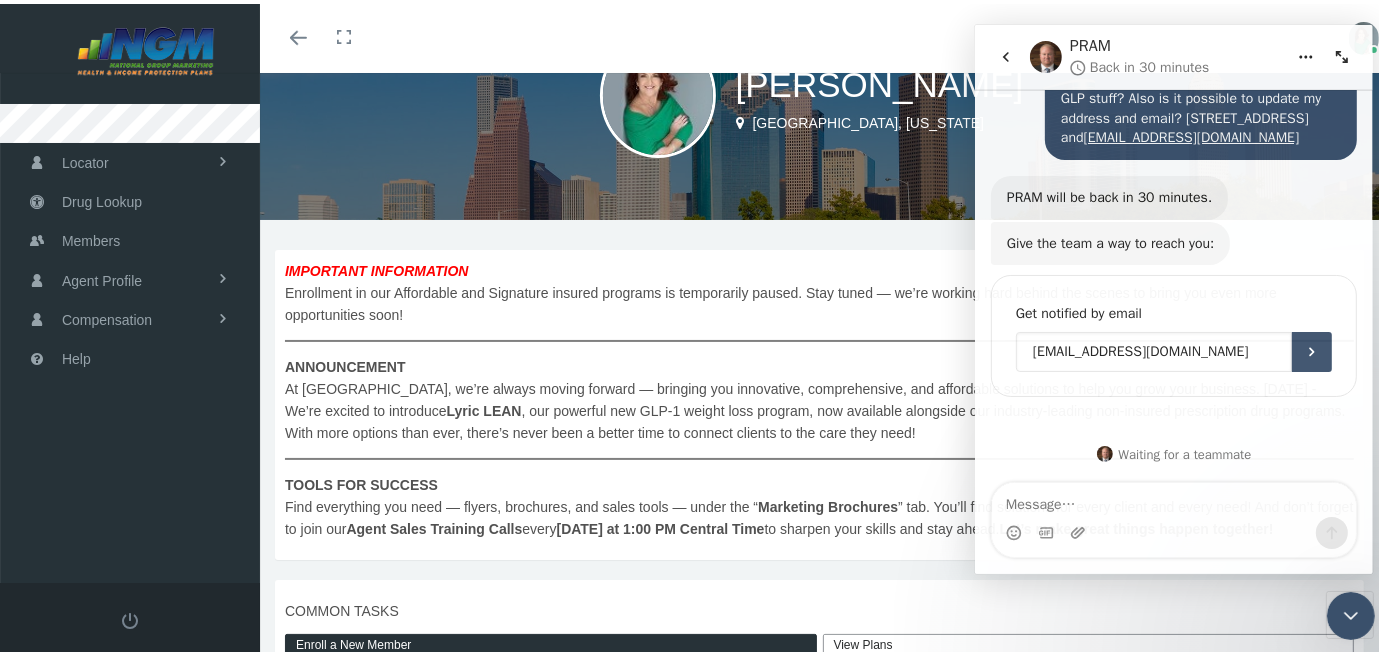 type on "[EMAIL_ADDRESS][DOMAIN_NAME]" 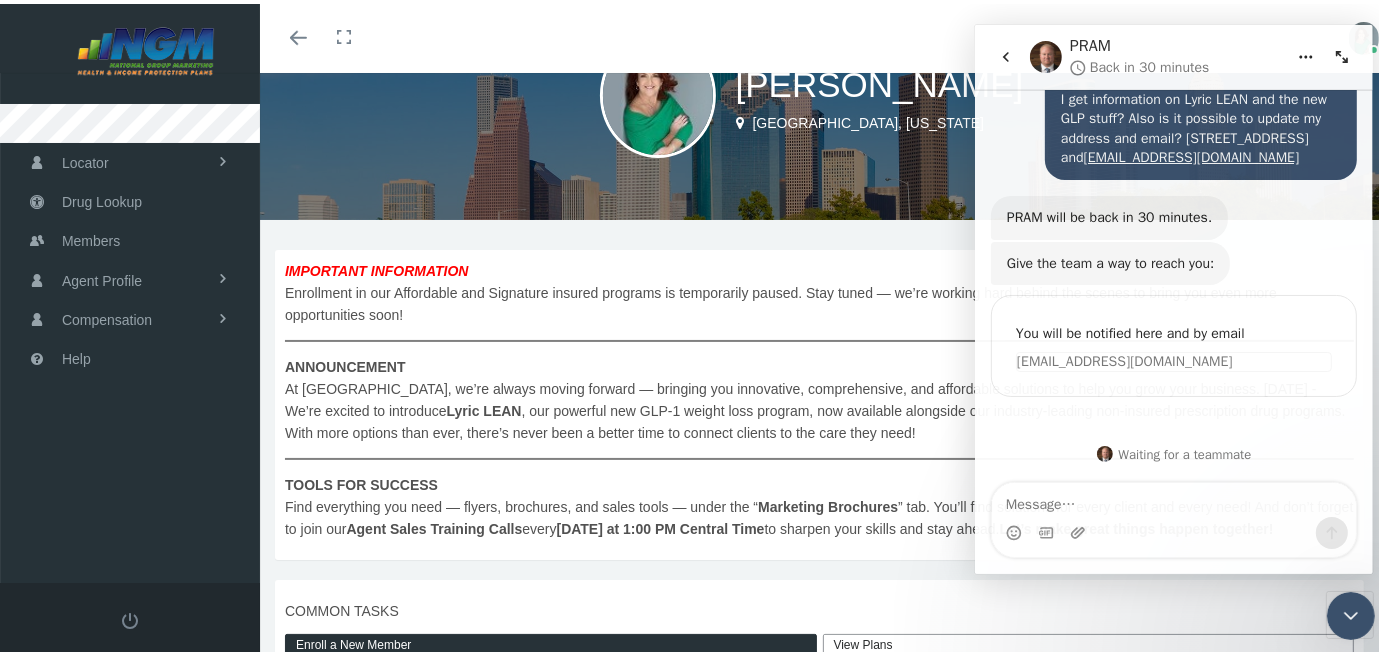click at bounding box center (1341, 56) 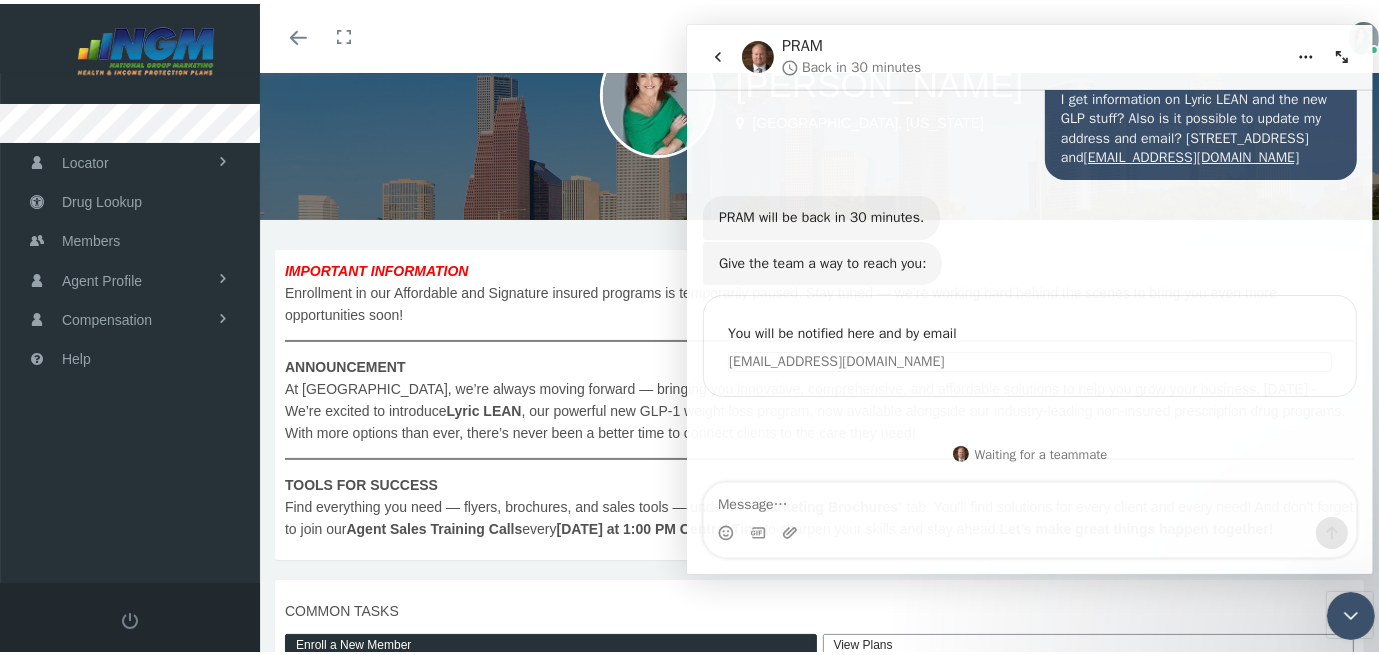scroll, scrollTop: 172, scrollLeft: 0, axis: vertical 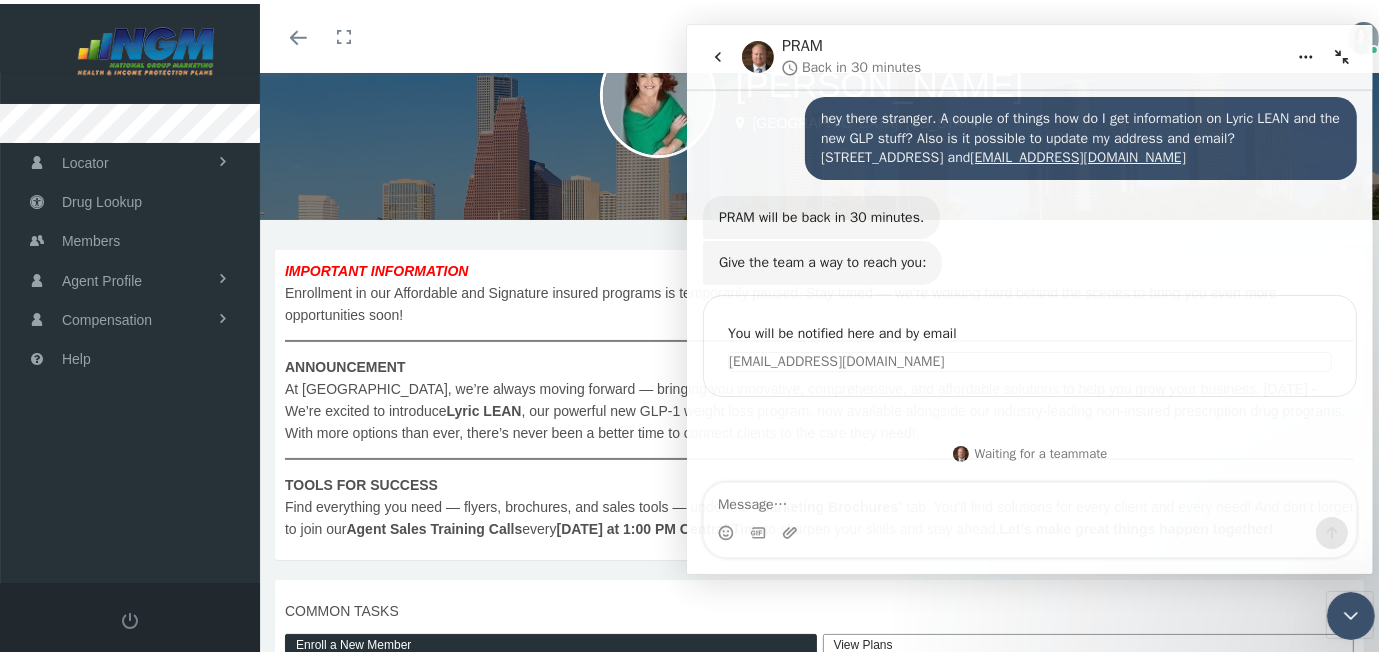 click 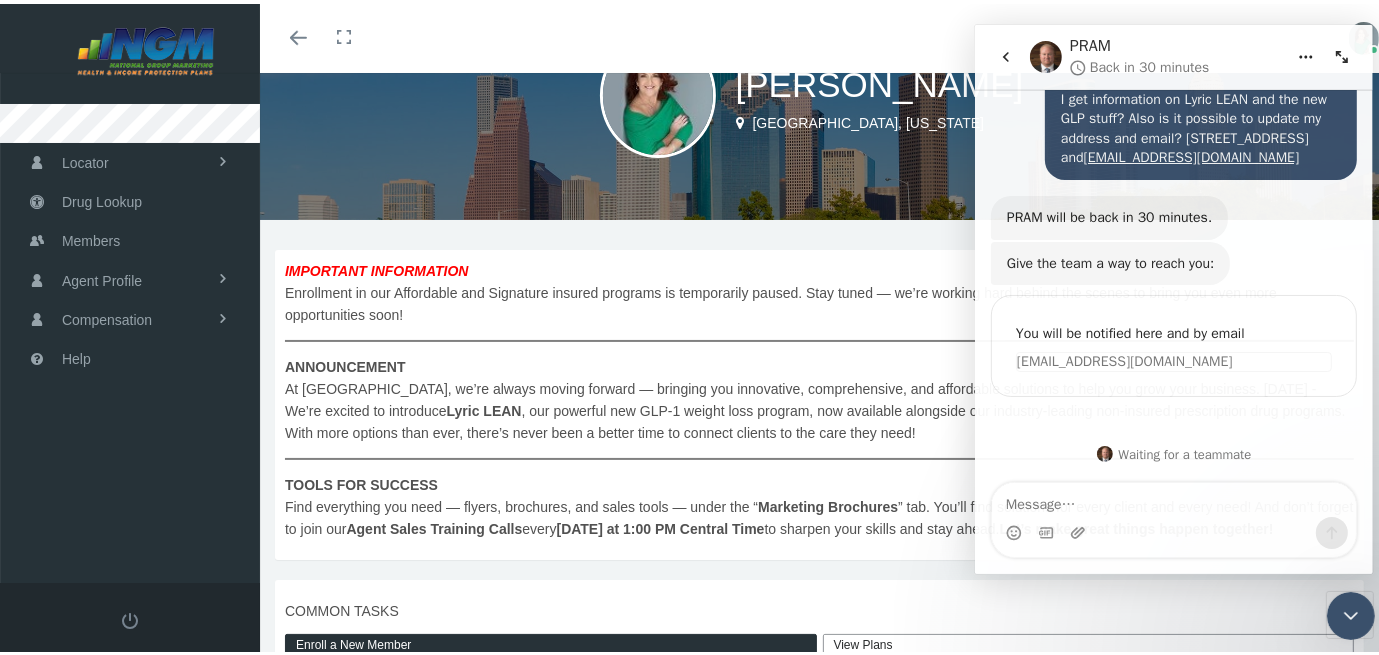 scroll, scrollTop: 309, scrollLeft: 0, axis: vertical 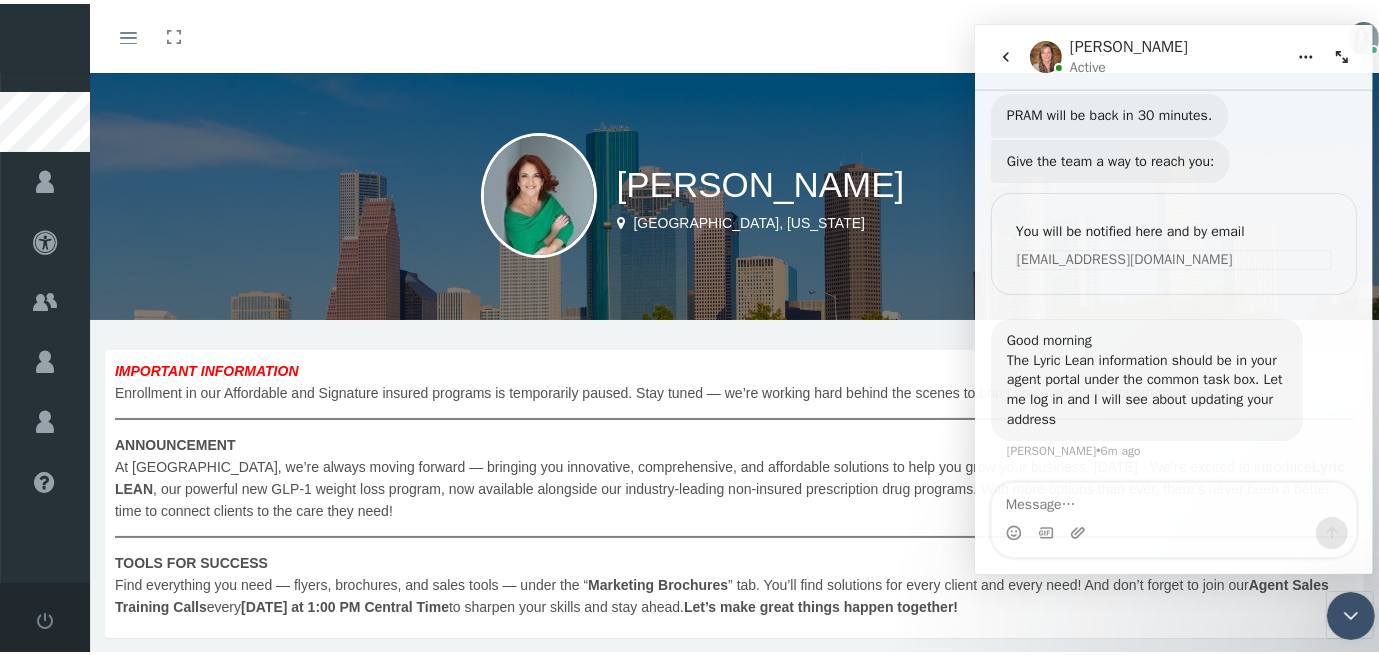 click on "Toggle menubar" at bounding box center [128, 34] 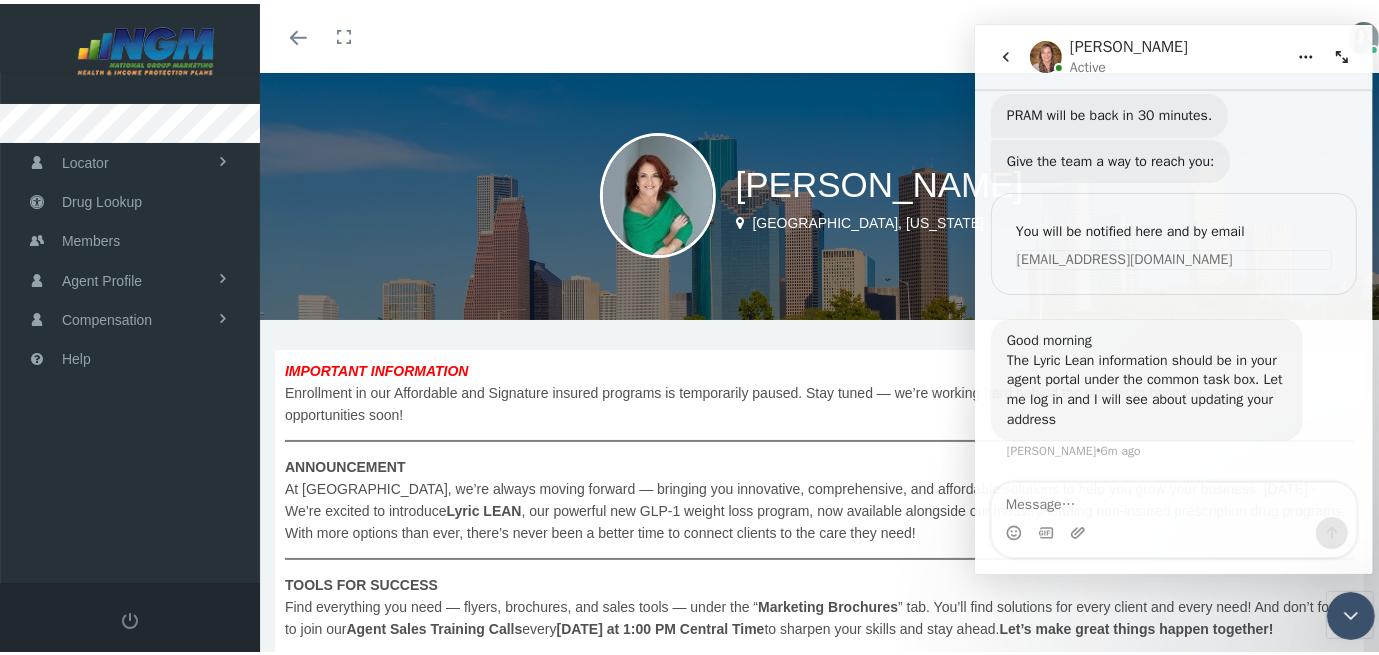 scroll, scrollTop: 411, scrollLeft: 0, axis: vertical 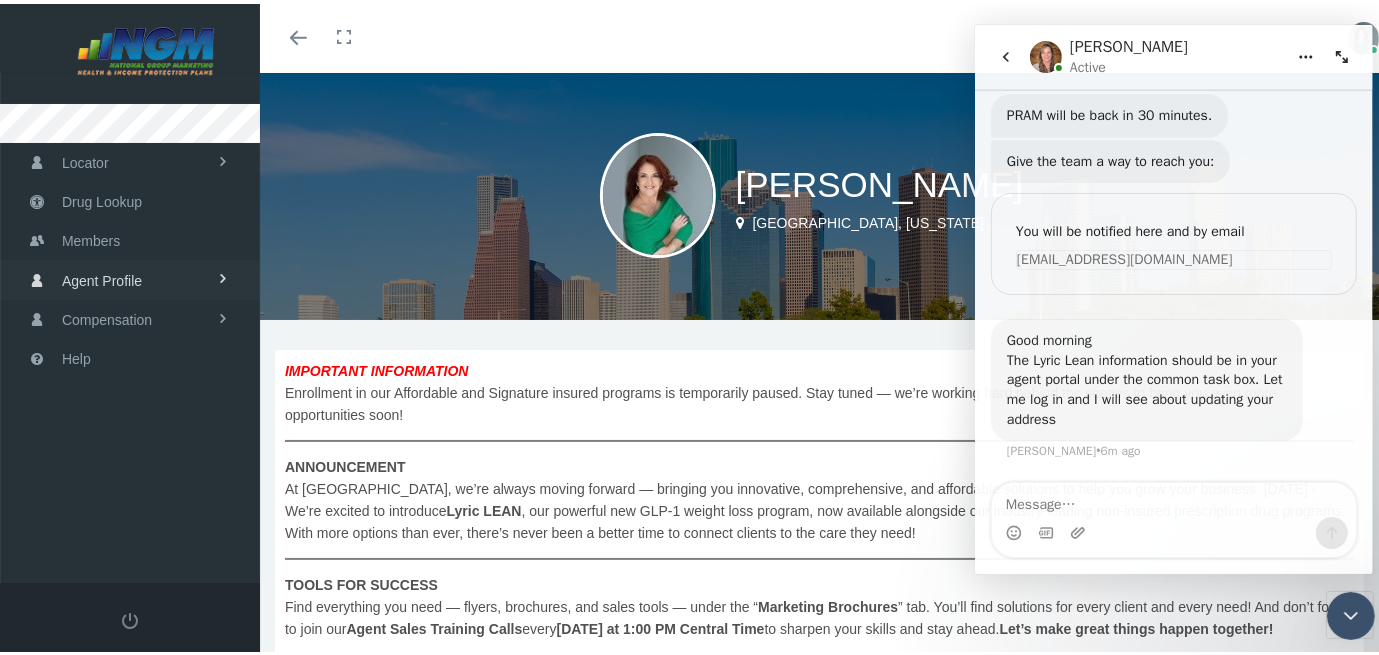 click at bounding box center [223, 275] 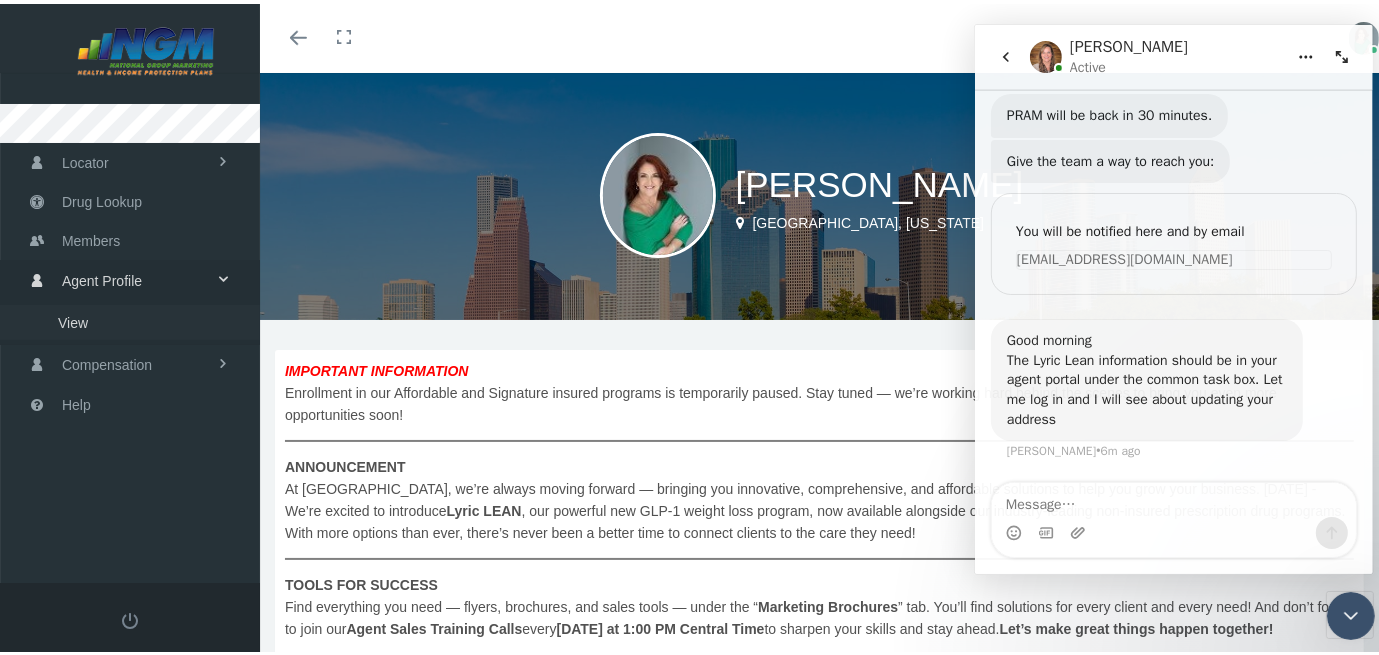 click on "View" at bounding box center [130, 318] 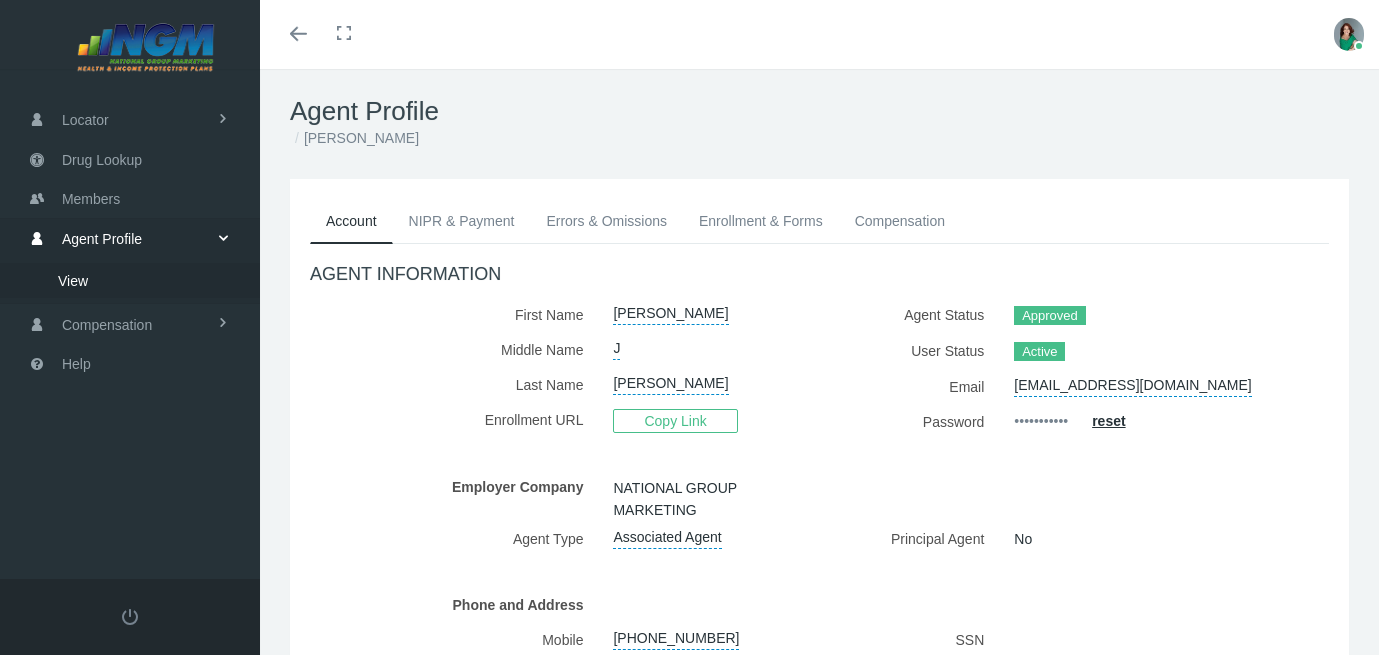 scroll, scrollTop: 0, scrollLeft: 0, axis: both 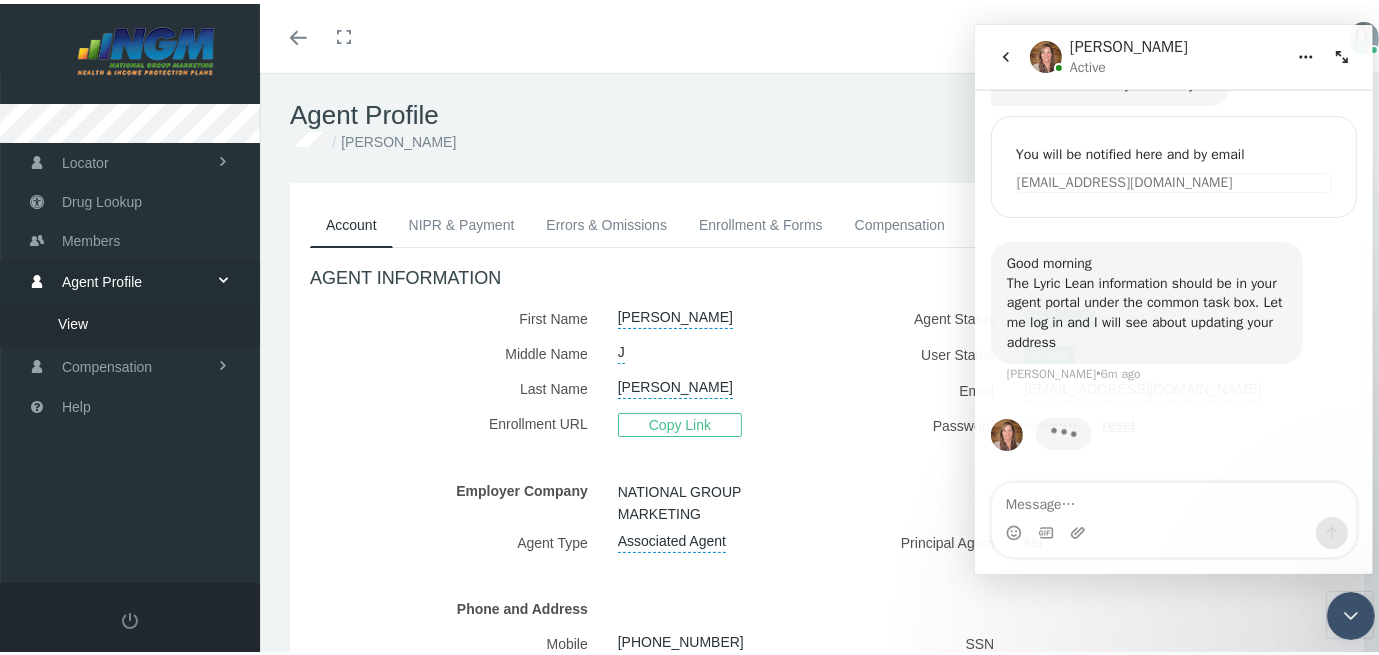click at bounding box center [1173, 499] 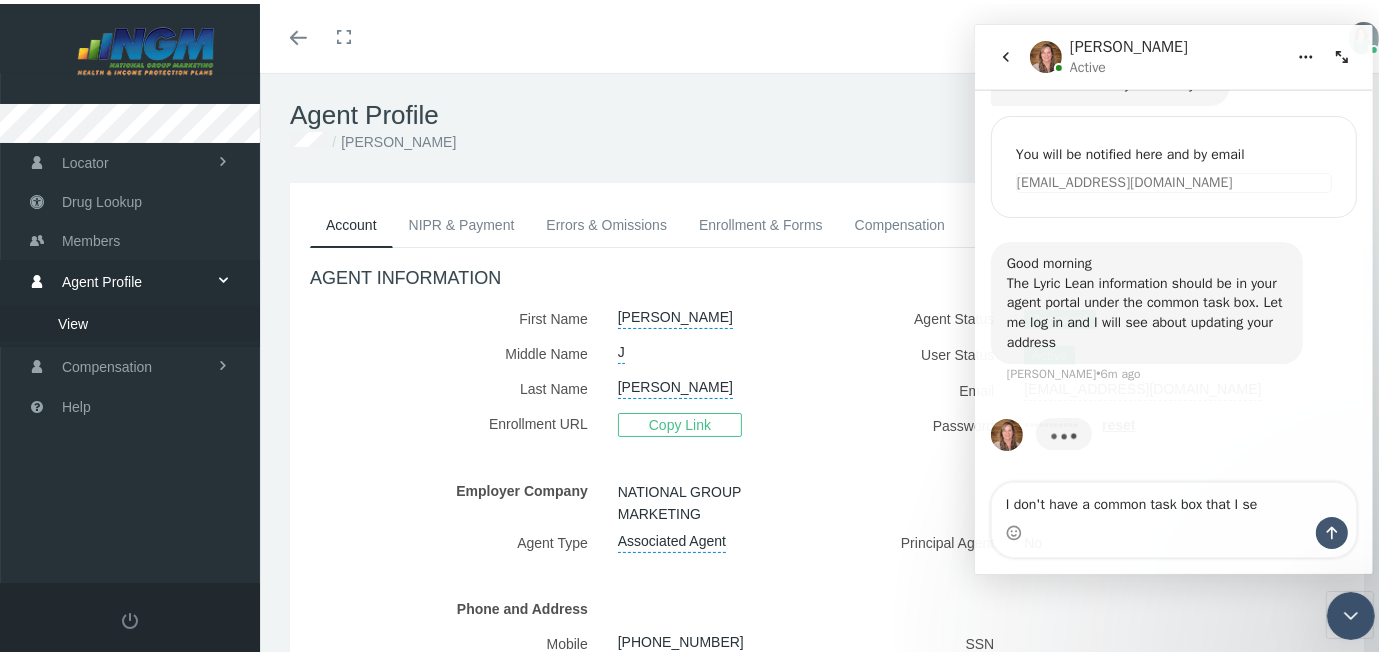type on "I don't have a common task box that I see" 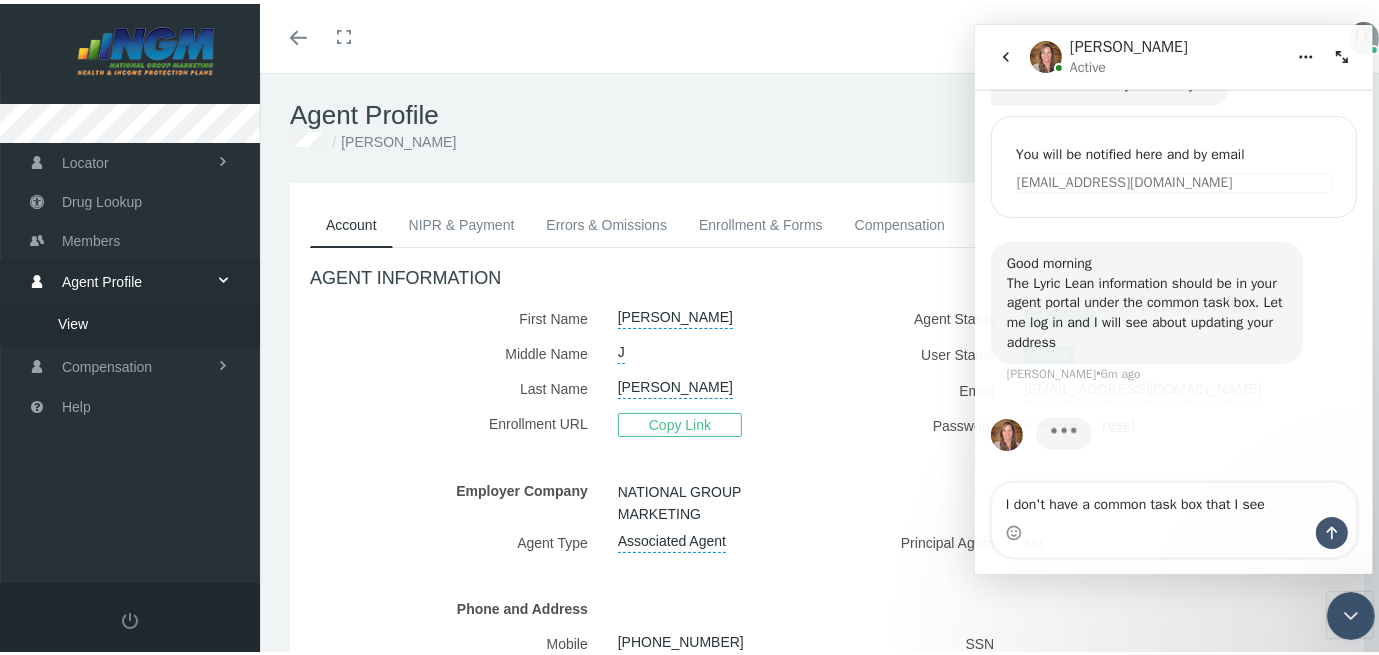 type 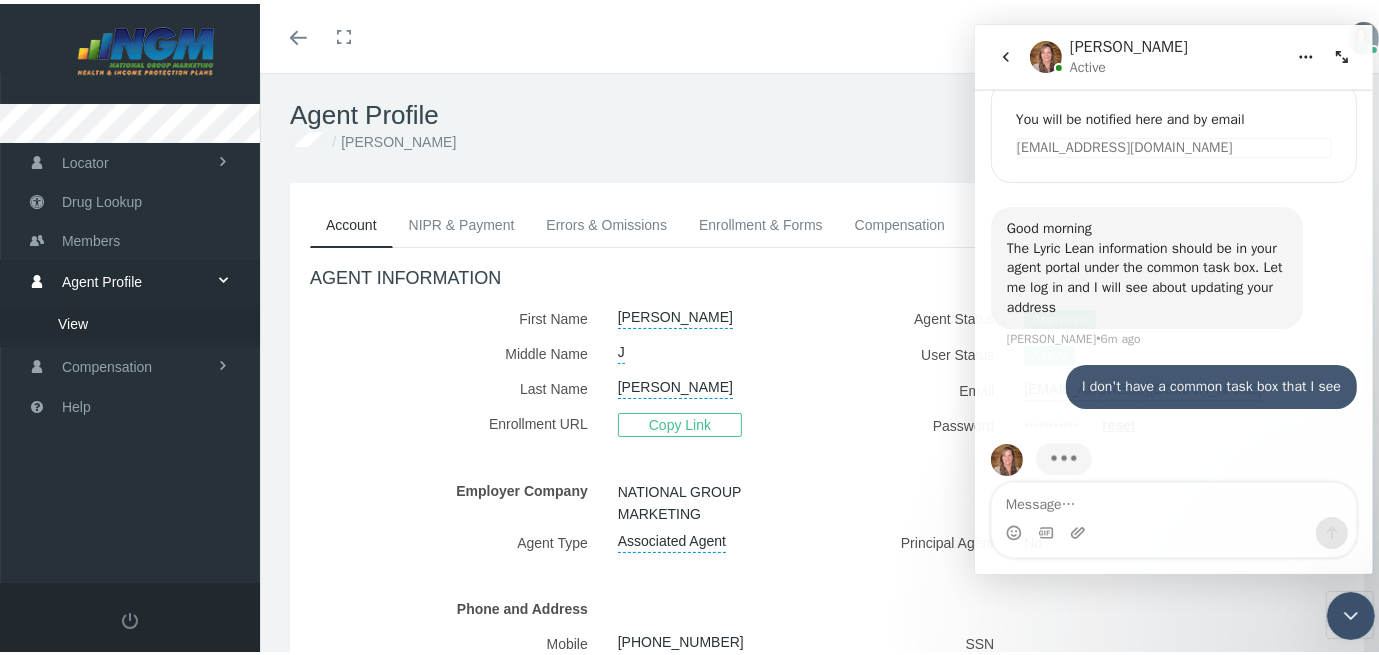 scroll, scrollTop: 548, scrollLeft: 0, axis: vertical 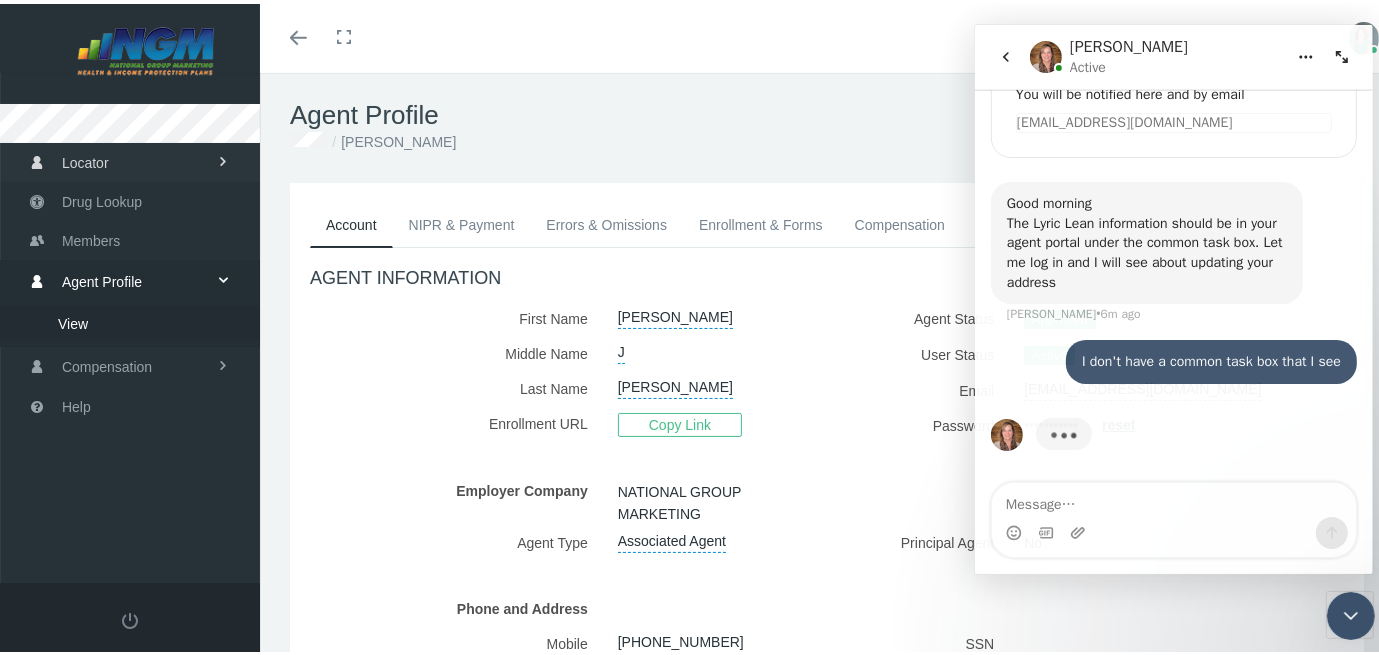 click on "Locator" at bounding box center (85, 159) 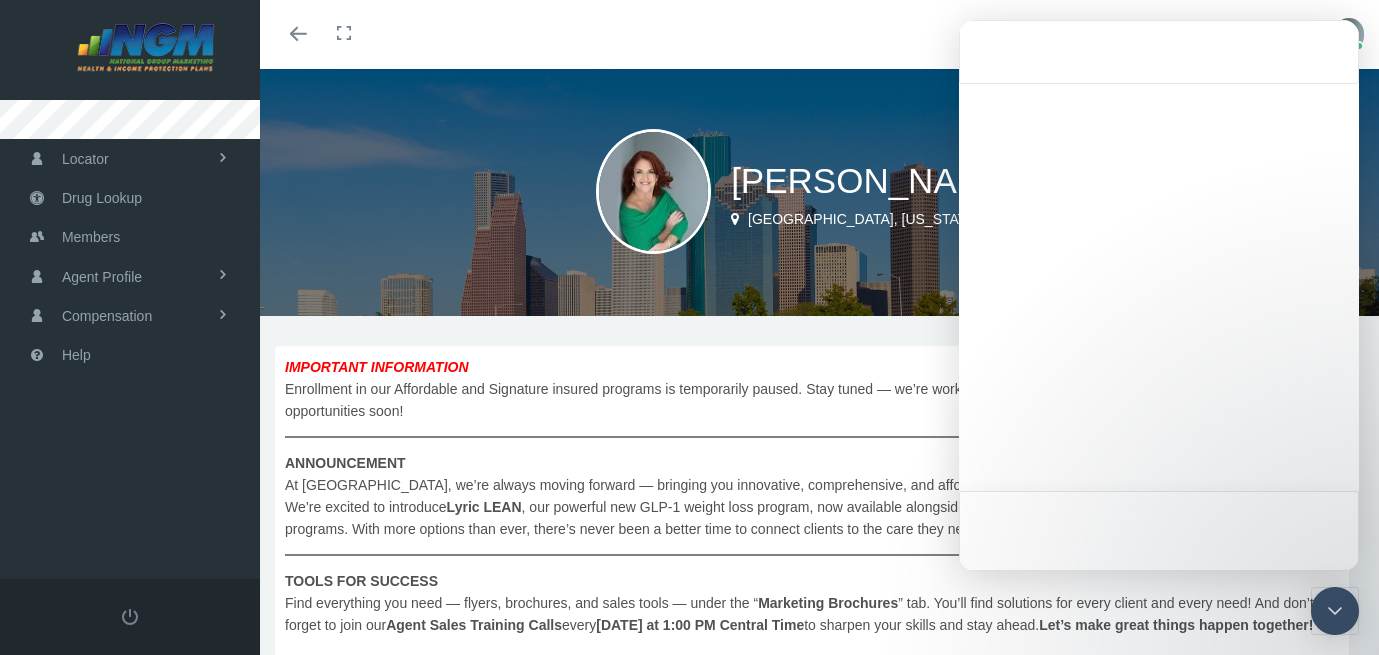 scroll, scrollTop: 0, scrollLeft: 0, axis: both 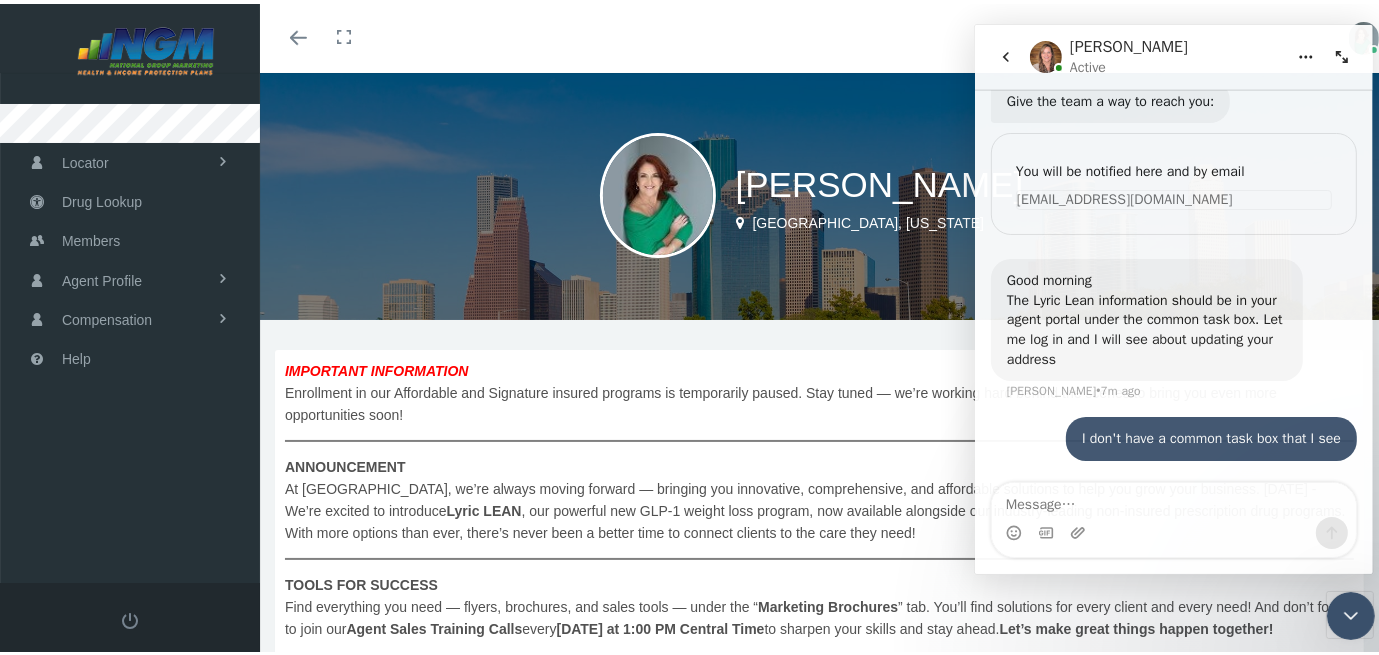 click at bounding box center (298, 34) 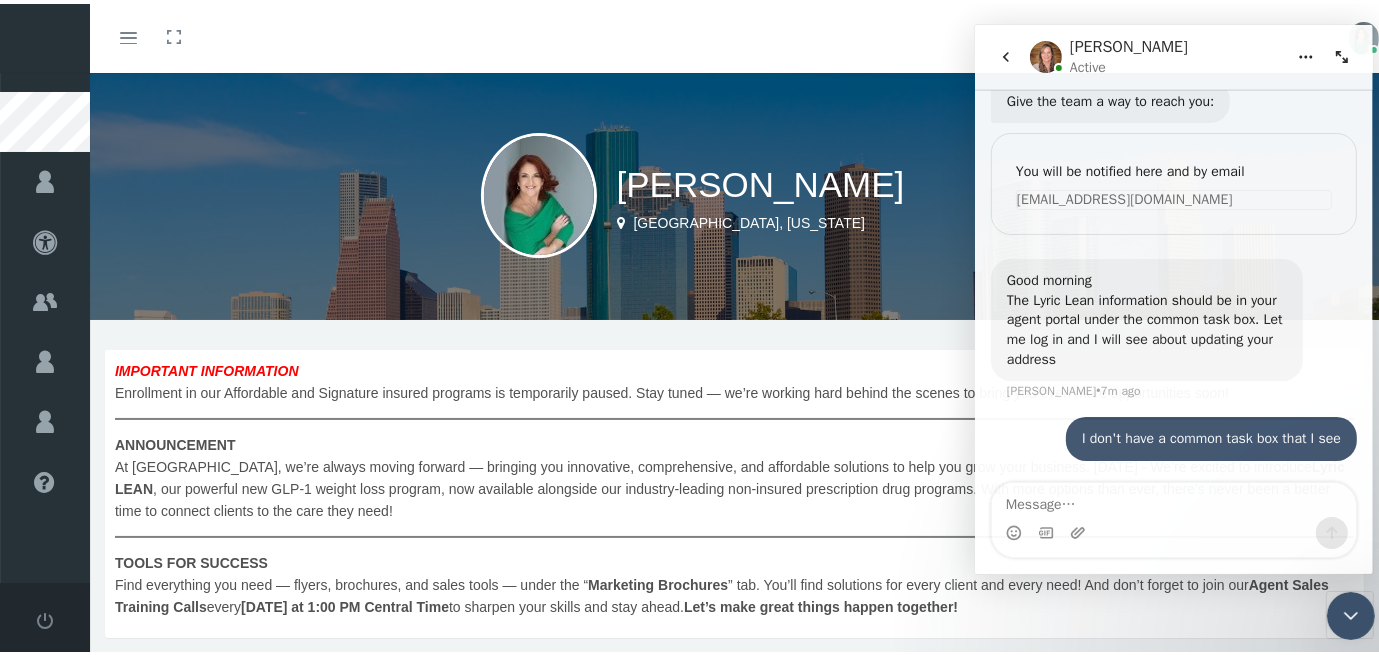 scroll, scrollTop: 299, scrollLeft: 0, axis: vertical 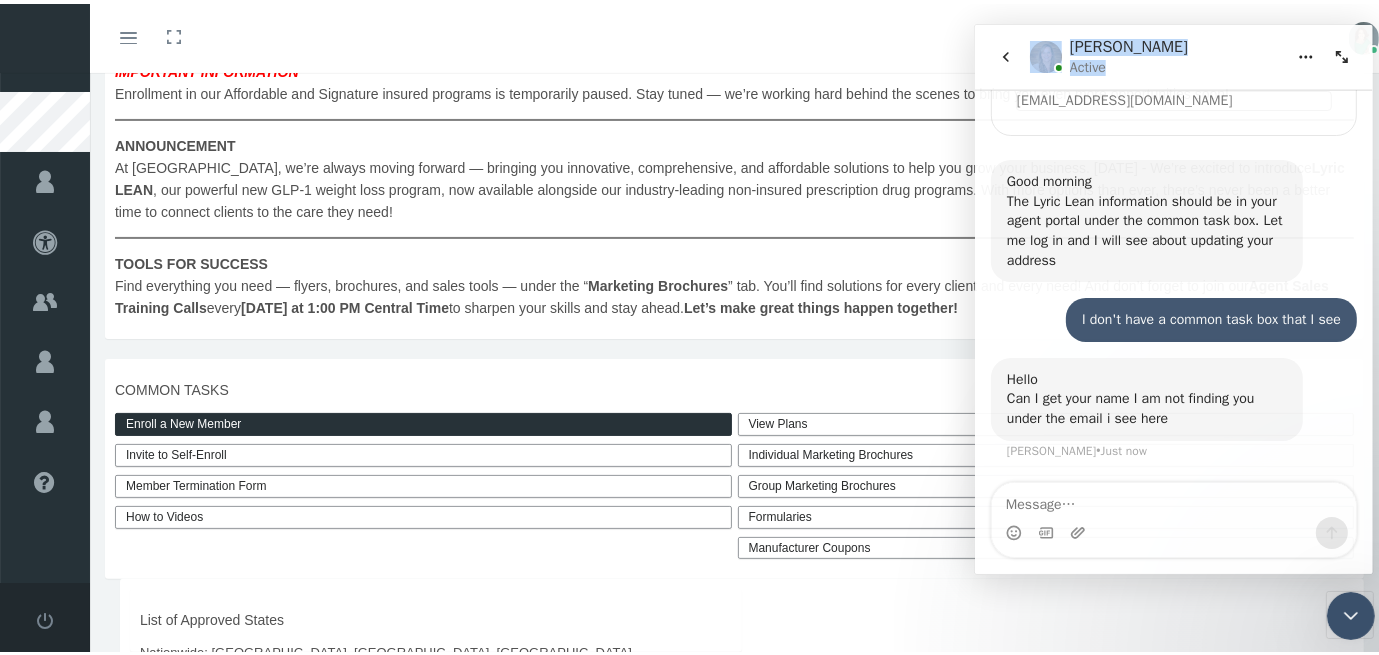drag, startPoint x: 1134, startPoint y: 40, endPoint x: 1044, endPoint y: 44, distance: 90.088844 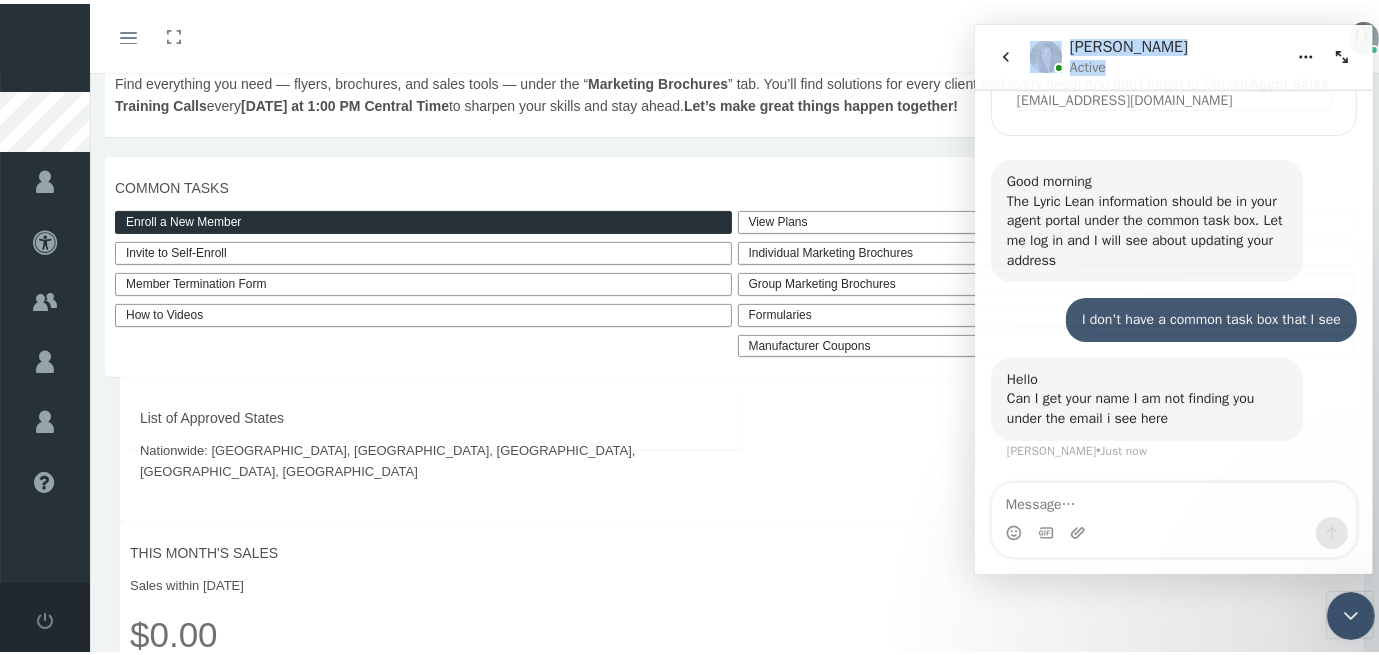 scroll, scrollTop: 401, scrollLeft: 0, axis: vertical 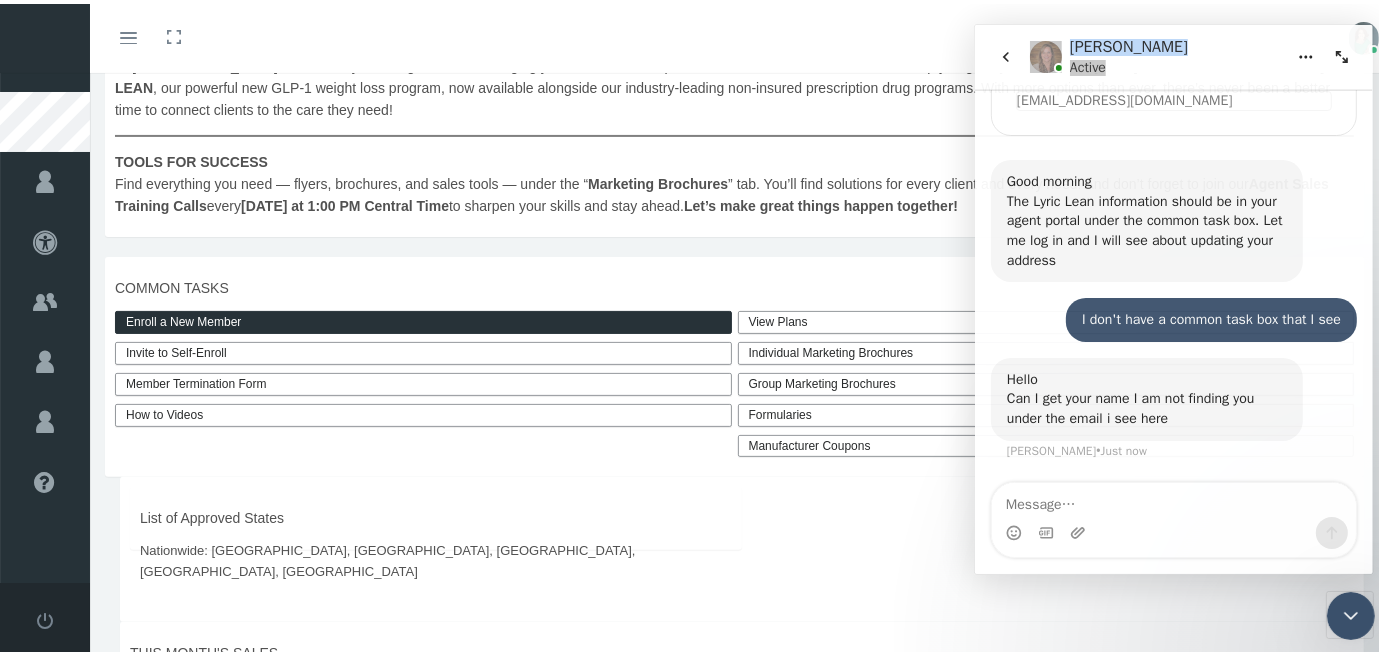 click on "View Plans" at bounding box center (1046, 318) 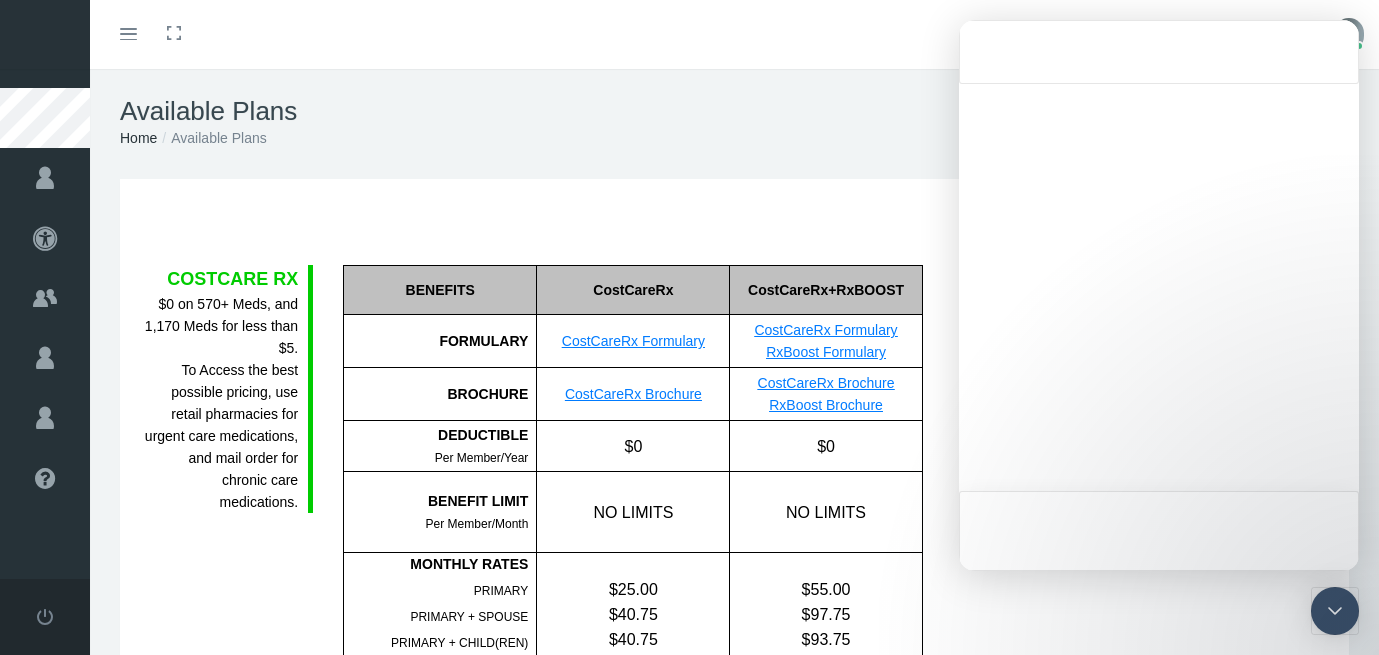 scroll, scrollTop: 0, scrollLeft: 0, axis: both 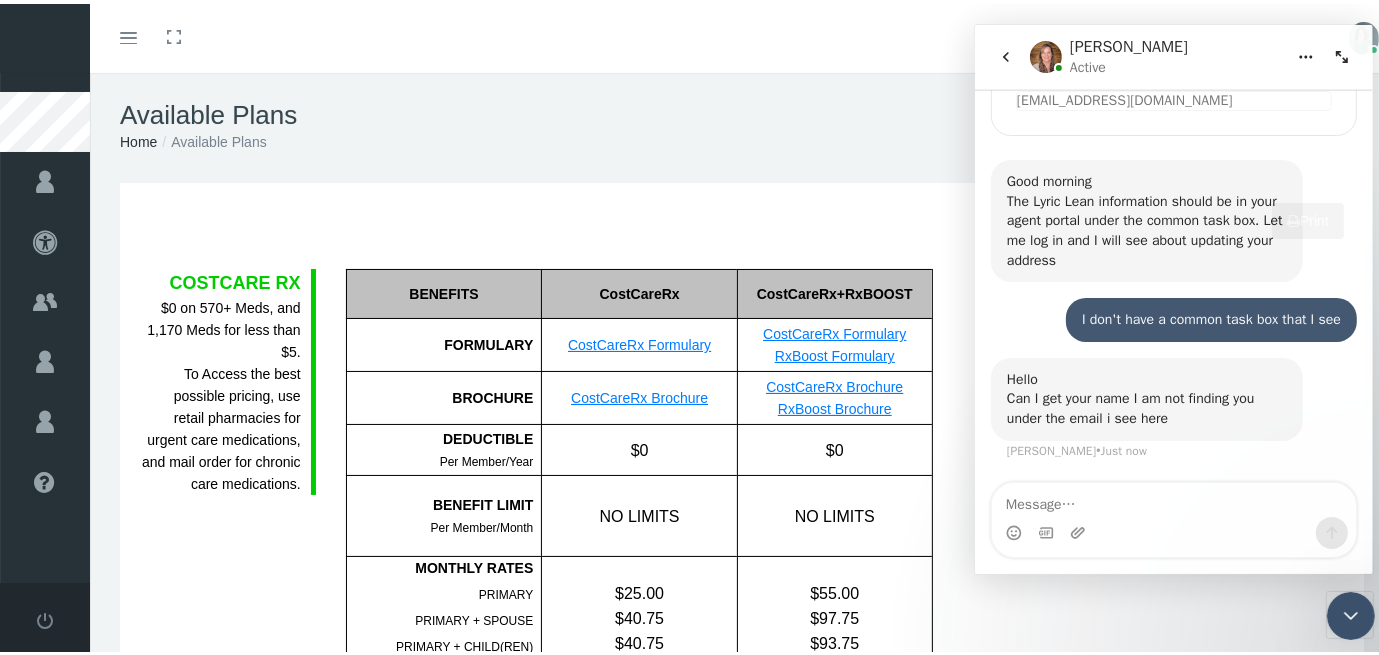 click at bounding box center [1173, 499] 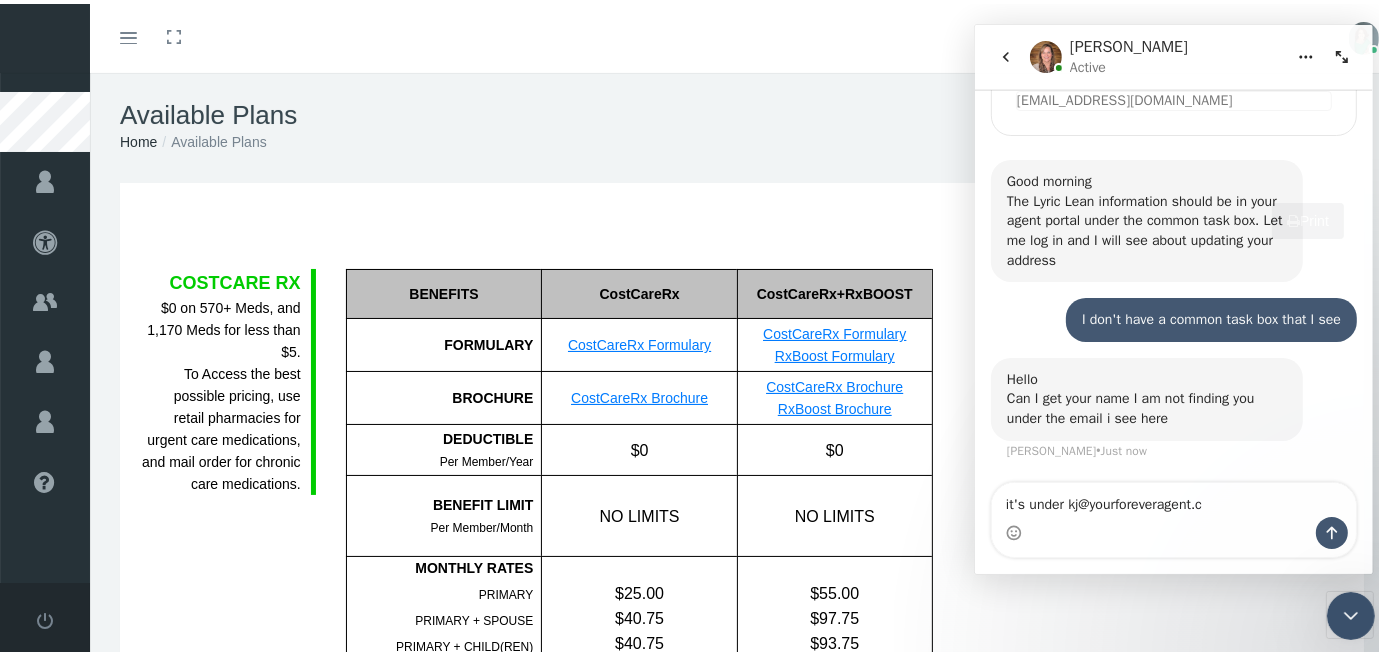 type on "it's under [EMAIL_ADDRESS][DOMAIN_NAME]" 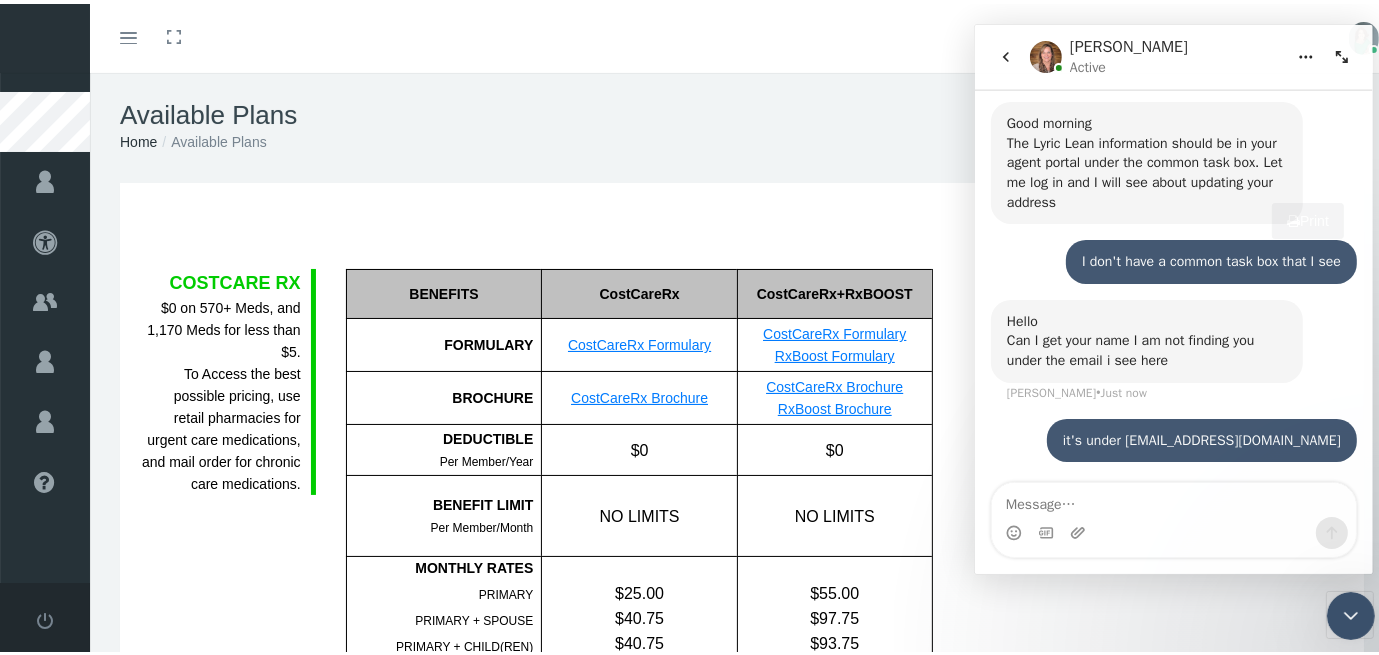 scroll, scrollTop: 629, scrollLeft: 0, axis: vertical 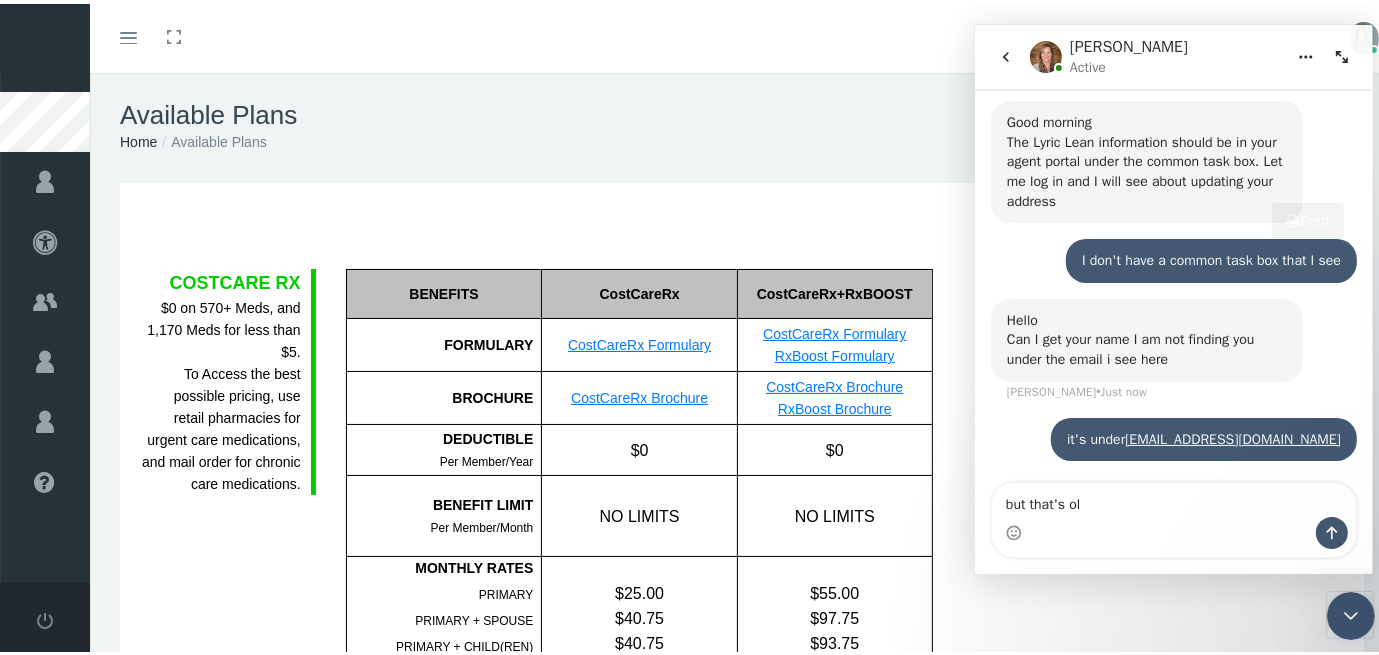 type on "but that's old" 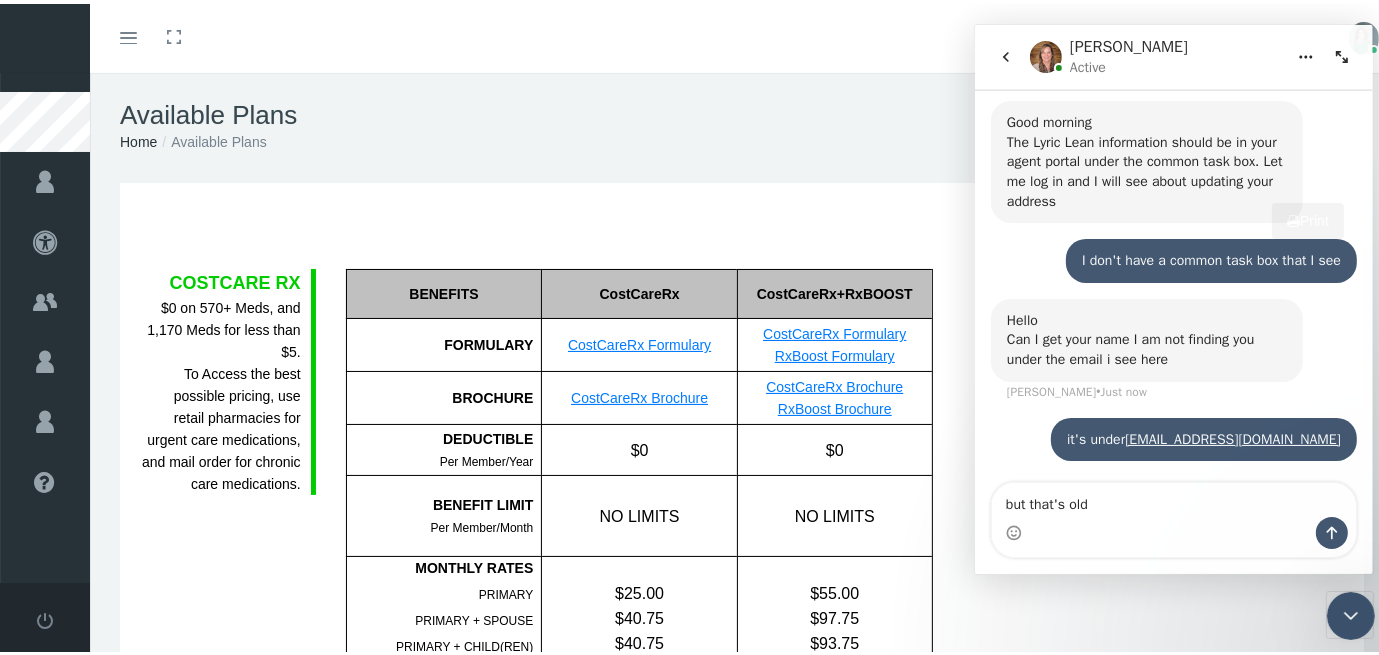 type 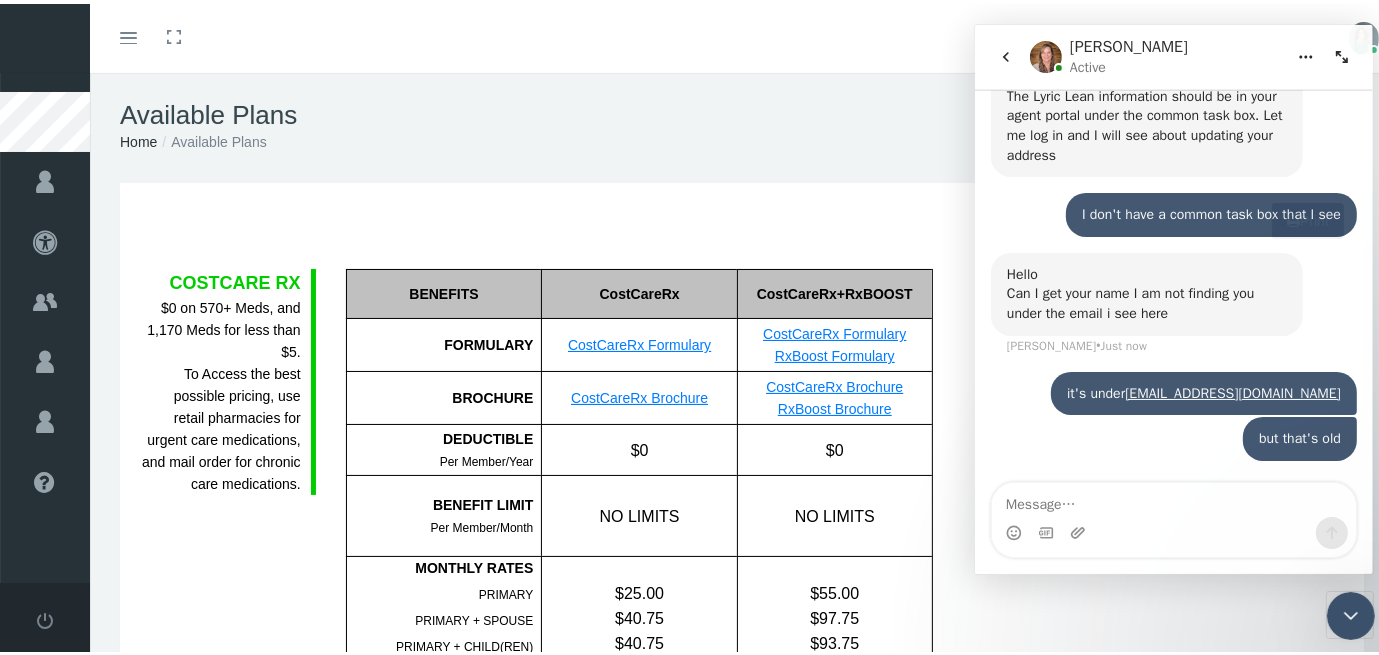 scroll, scrollTop: 675, scrollLeft: 0, axis: vertical 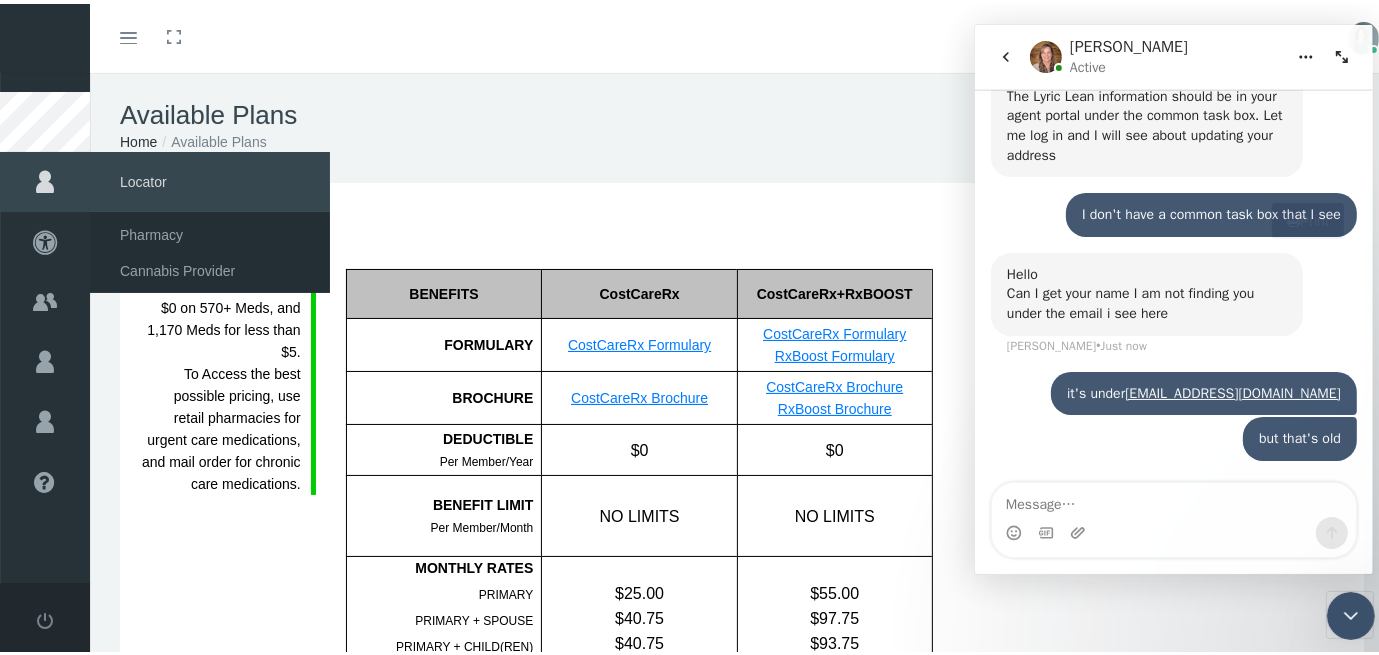 click at bounding box center (45, 178) 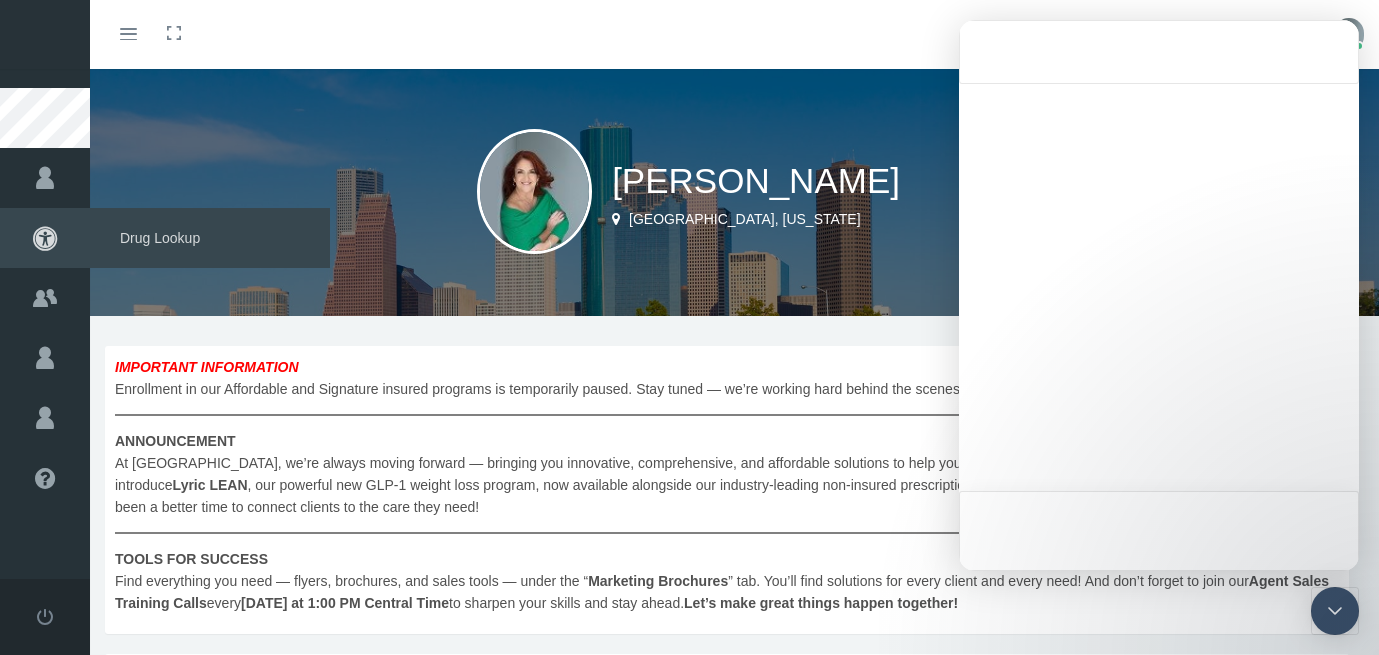 scroll, scrollTop: 0, scrollLeft: 0, axis: both 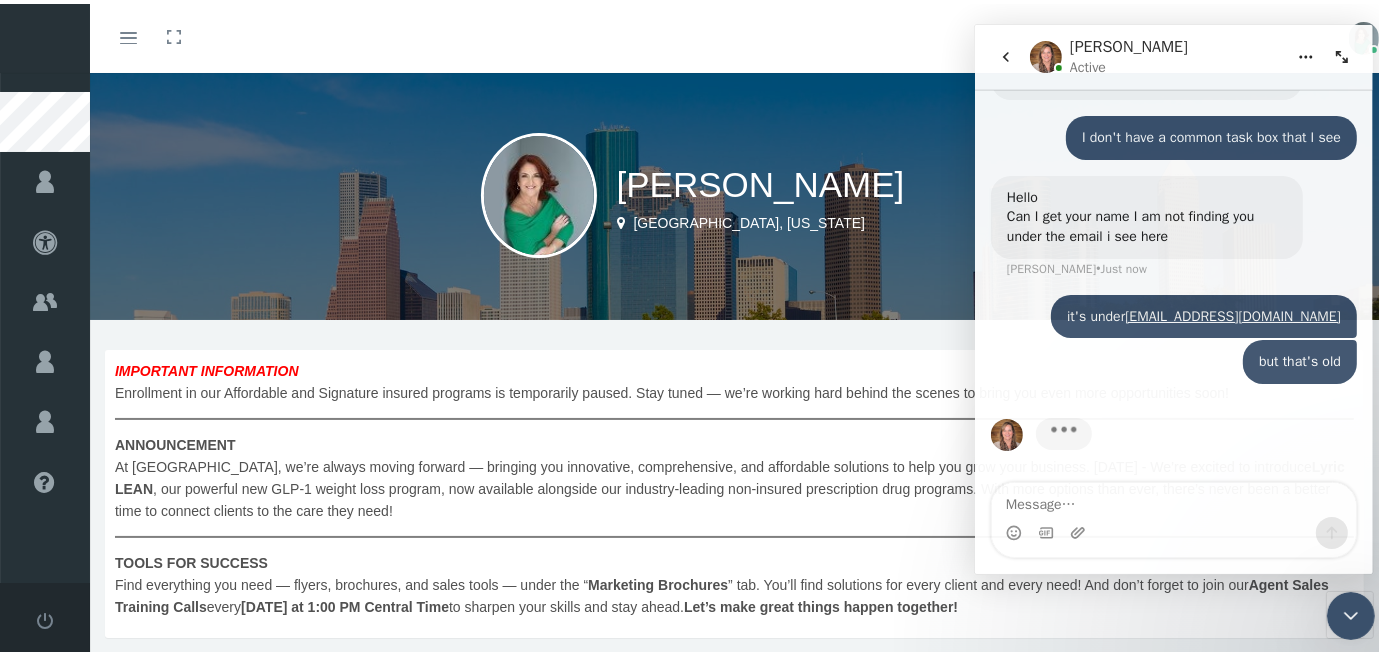 click on "Typing" at bounding box center (1173, 445) 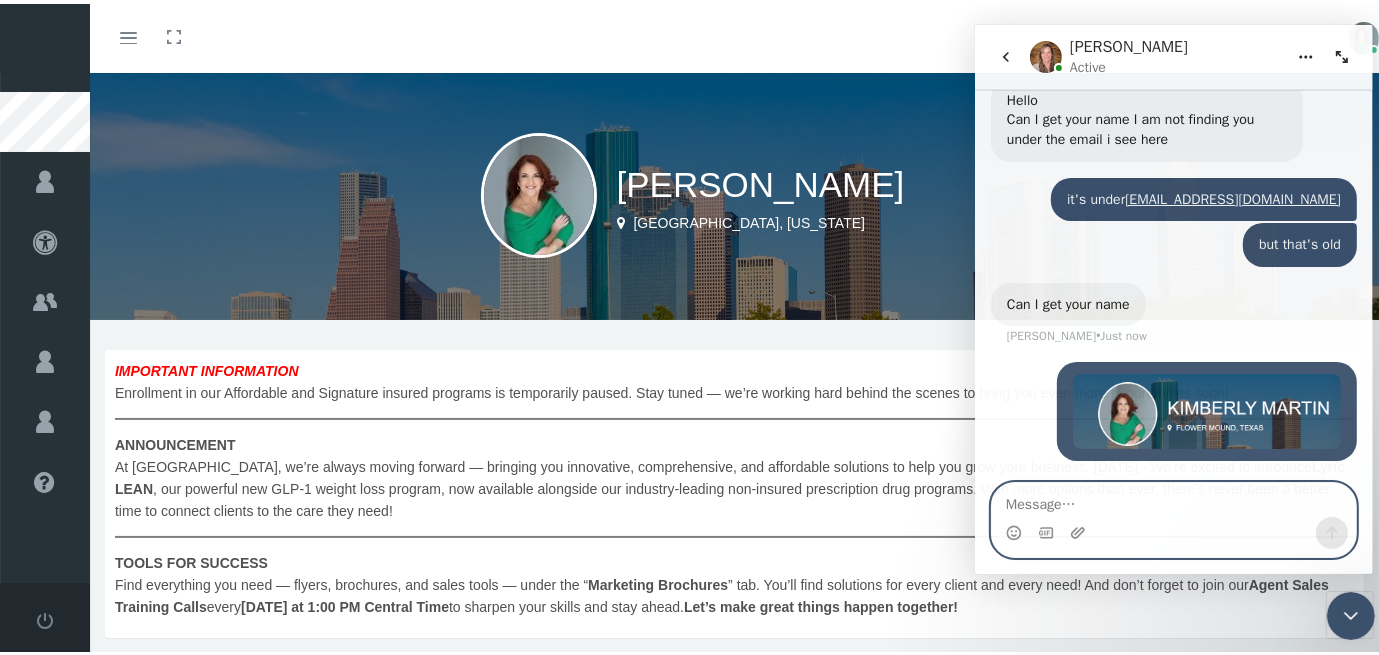 scroll, scrollTop: 850, scrollLeft: 0, axis: vertical 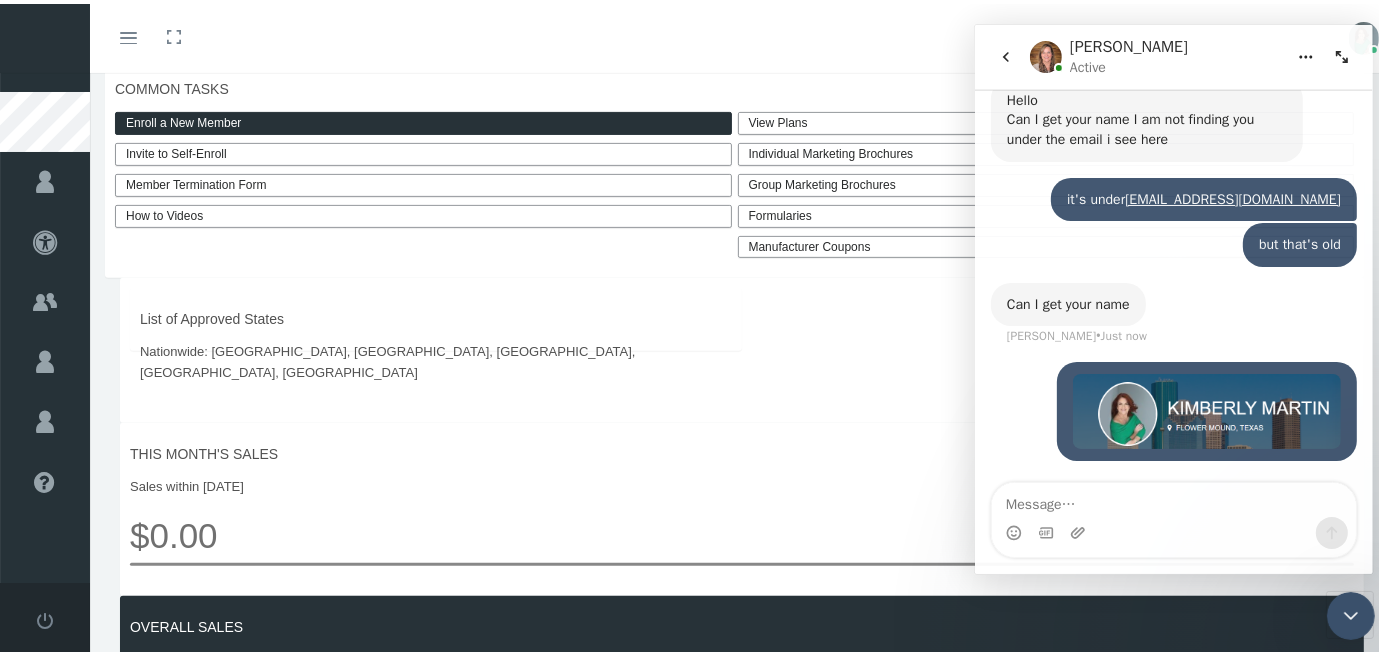 click on "View Plans" at bounding box center (1046, 119) 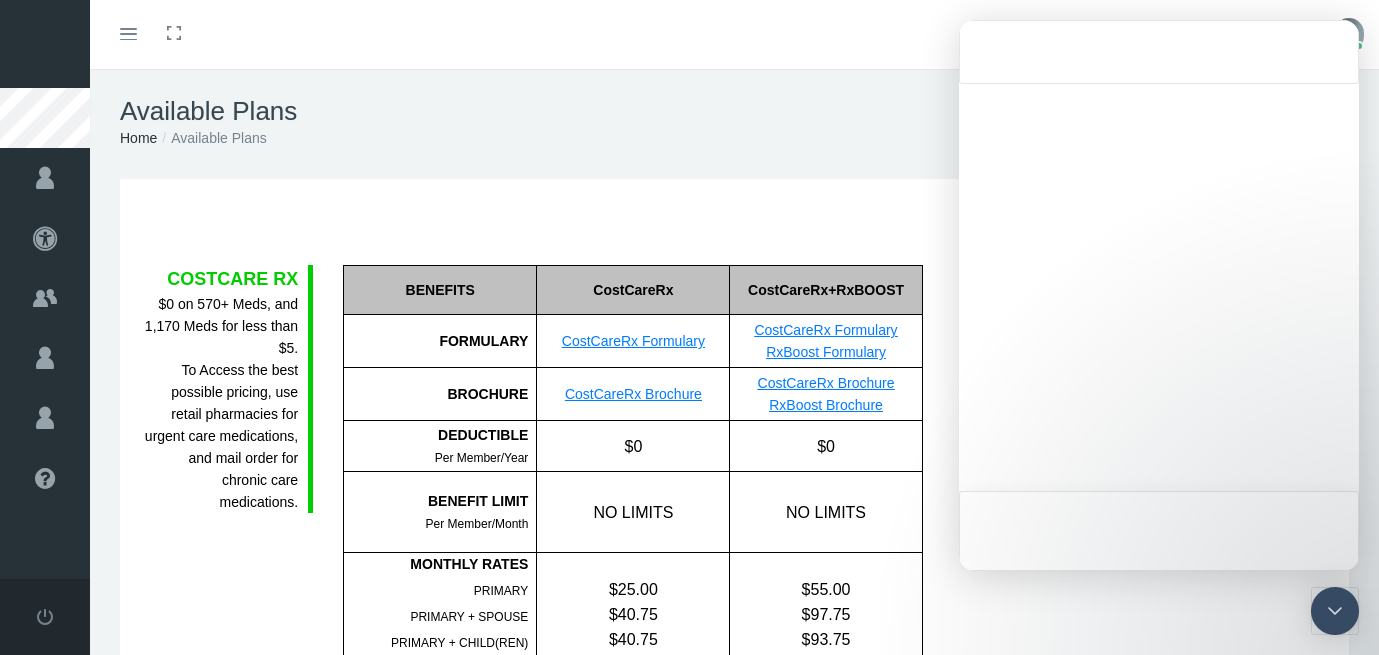 scroll, scrollTop: 0, scrollLeft: 0, axis: both 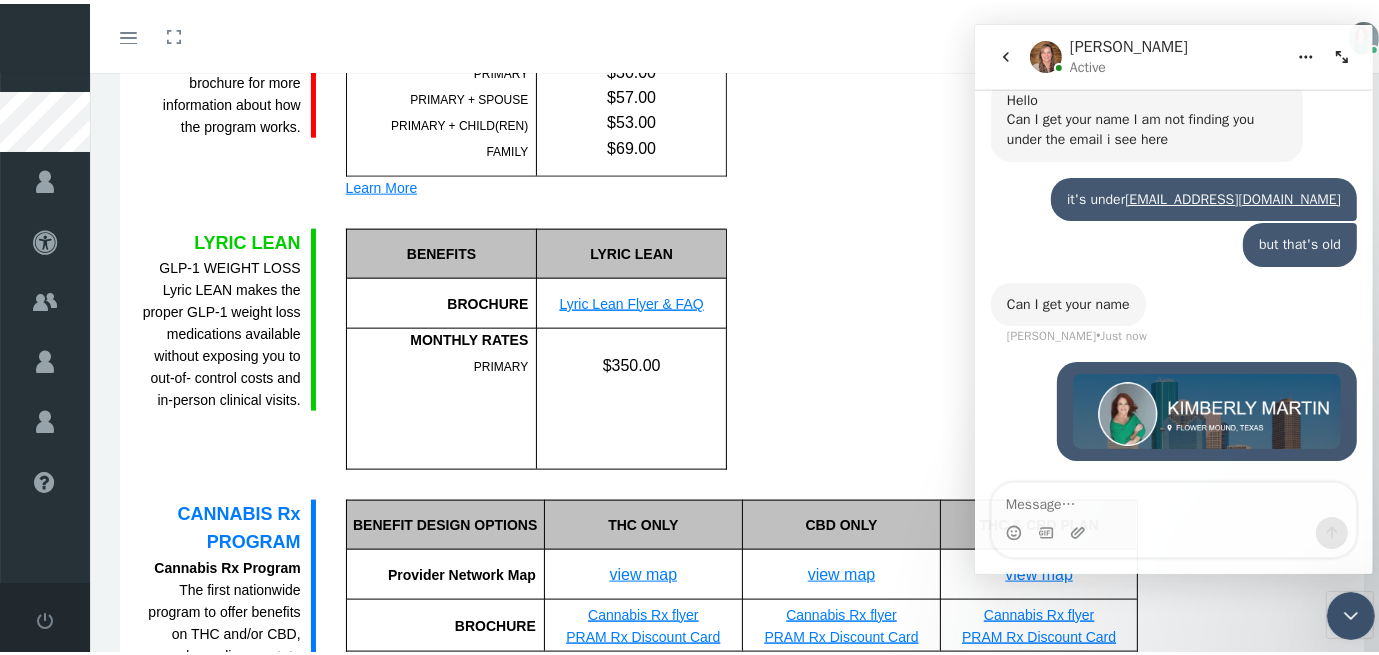 click at bounding box center (1173, 499) 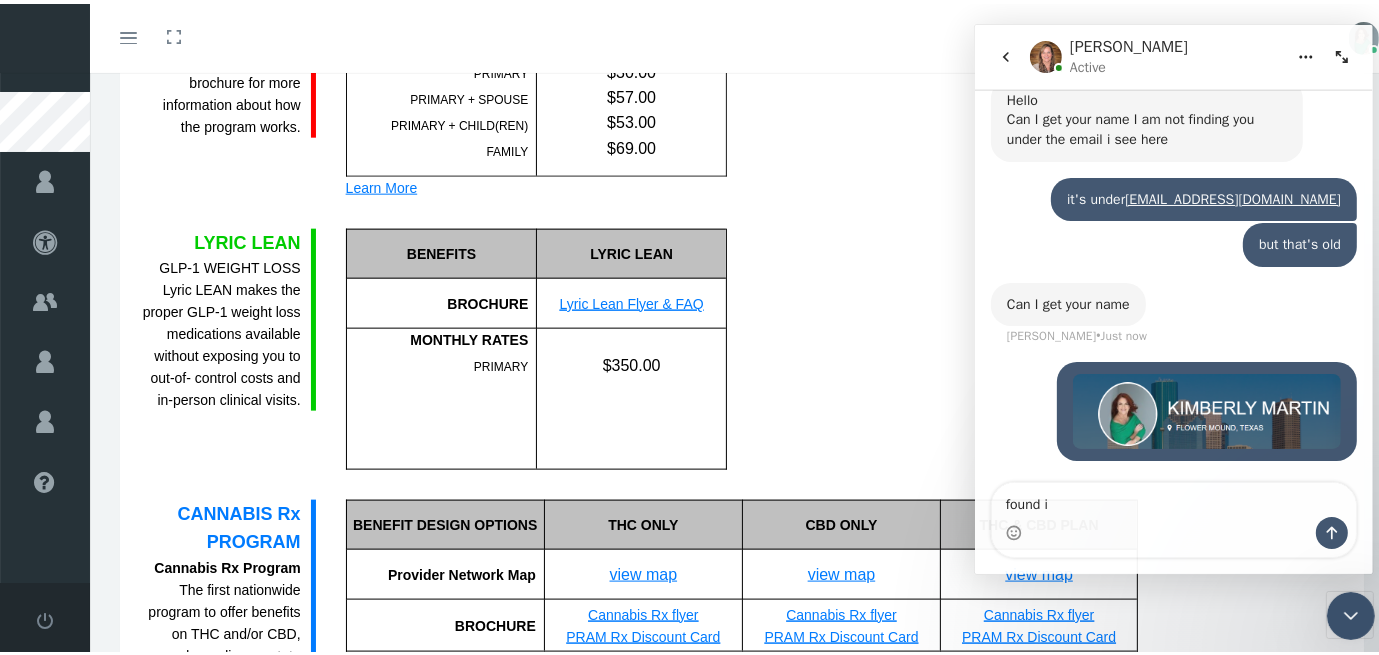 type on "found it" 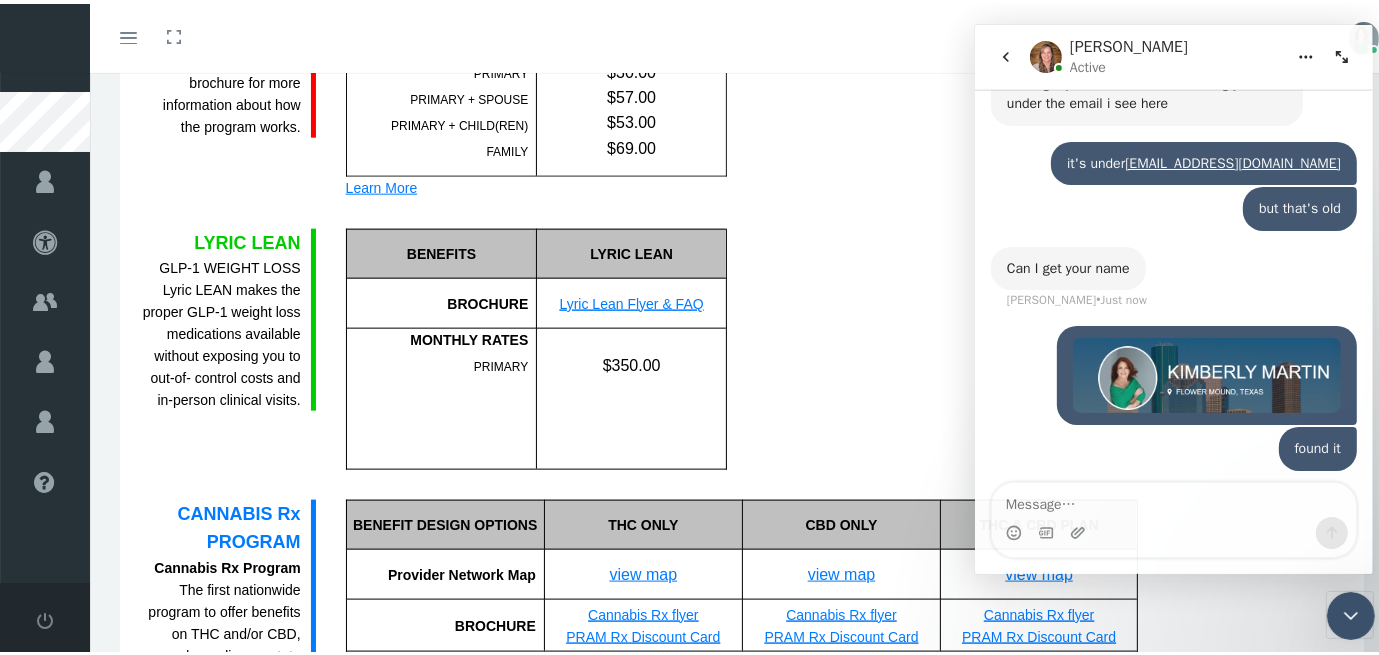 scroll, scrollTop: 895, scrollLeft: 0, axis: vertical 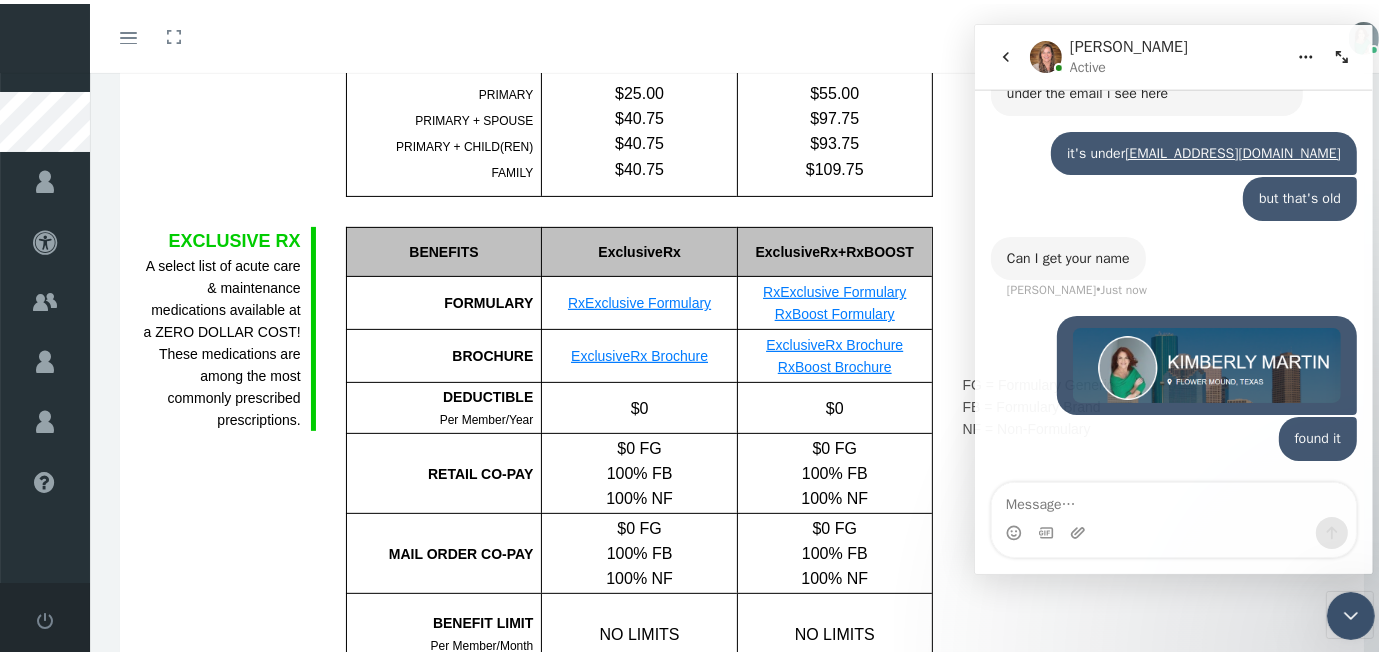 click at bounding box center [1173, 499] 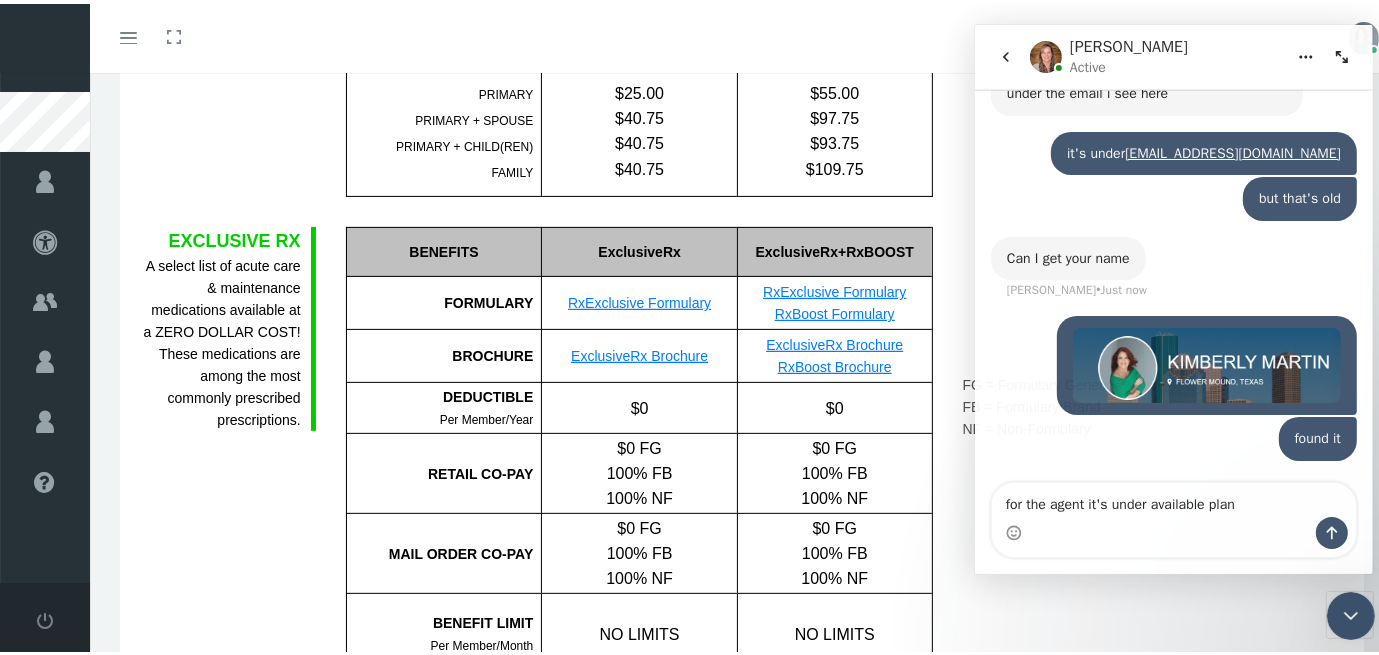 type on "for the agent it's under available plans" 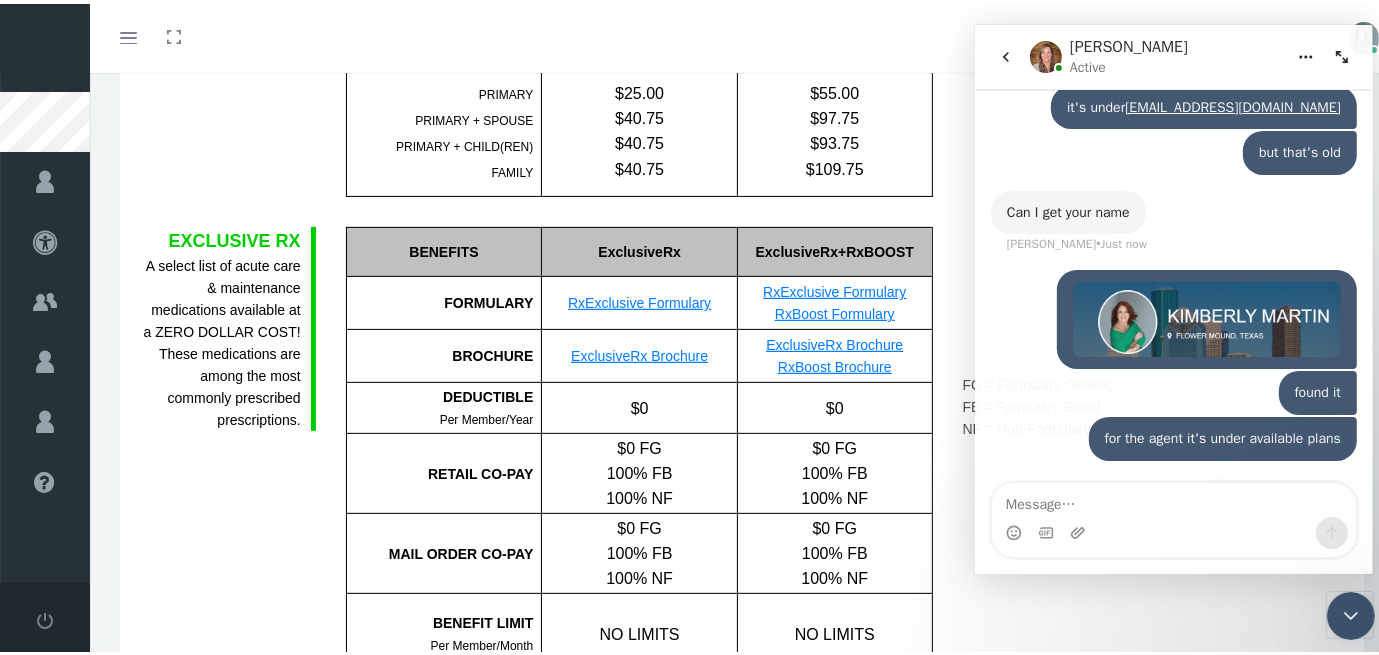 scroll, scrollTop: 941, scrollLeft: 0, axis: vertical 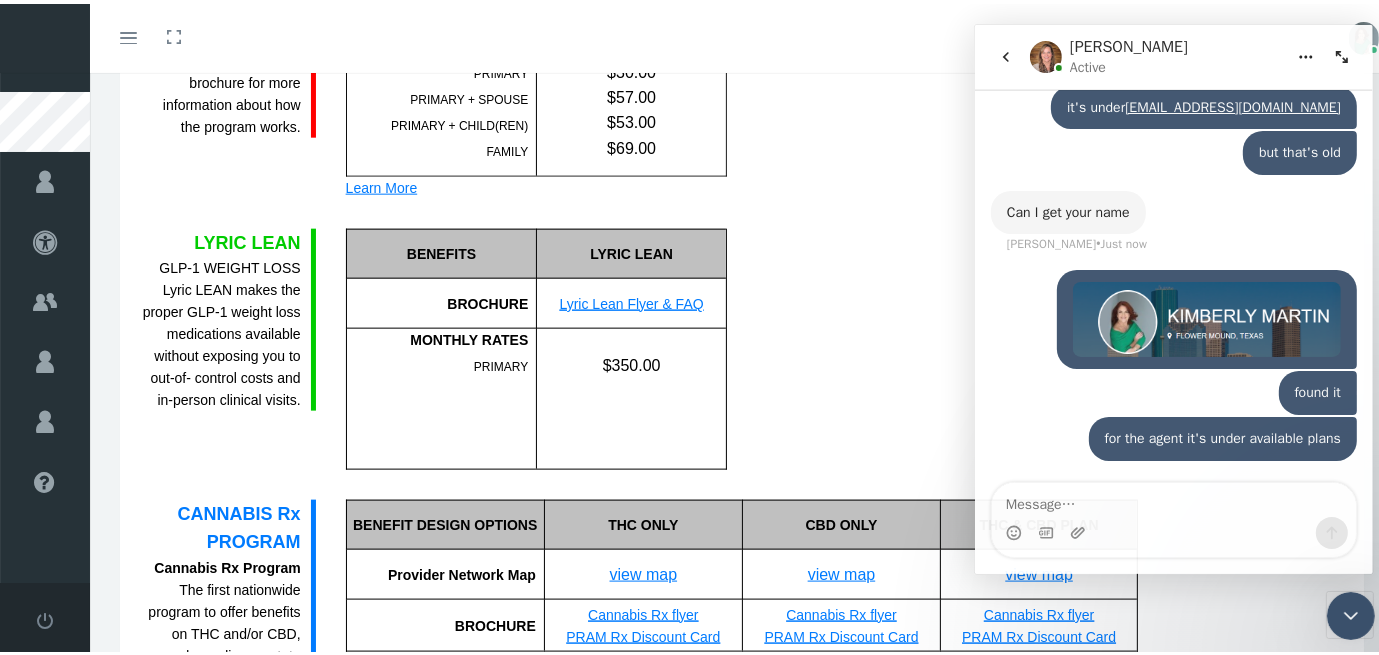 click on "Lyric Lean Flyer & FAQ" at bounding box center (632, 300) 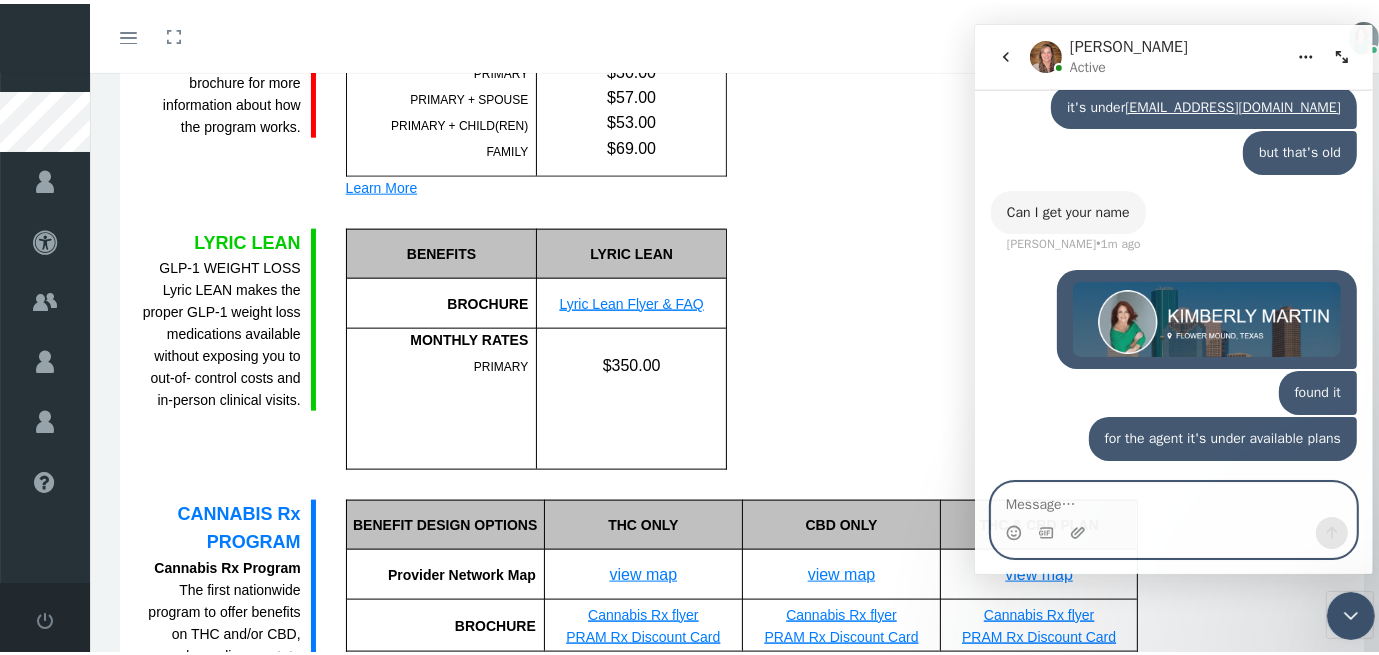 click at bounding box center [1173, 499] 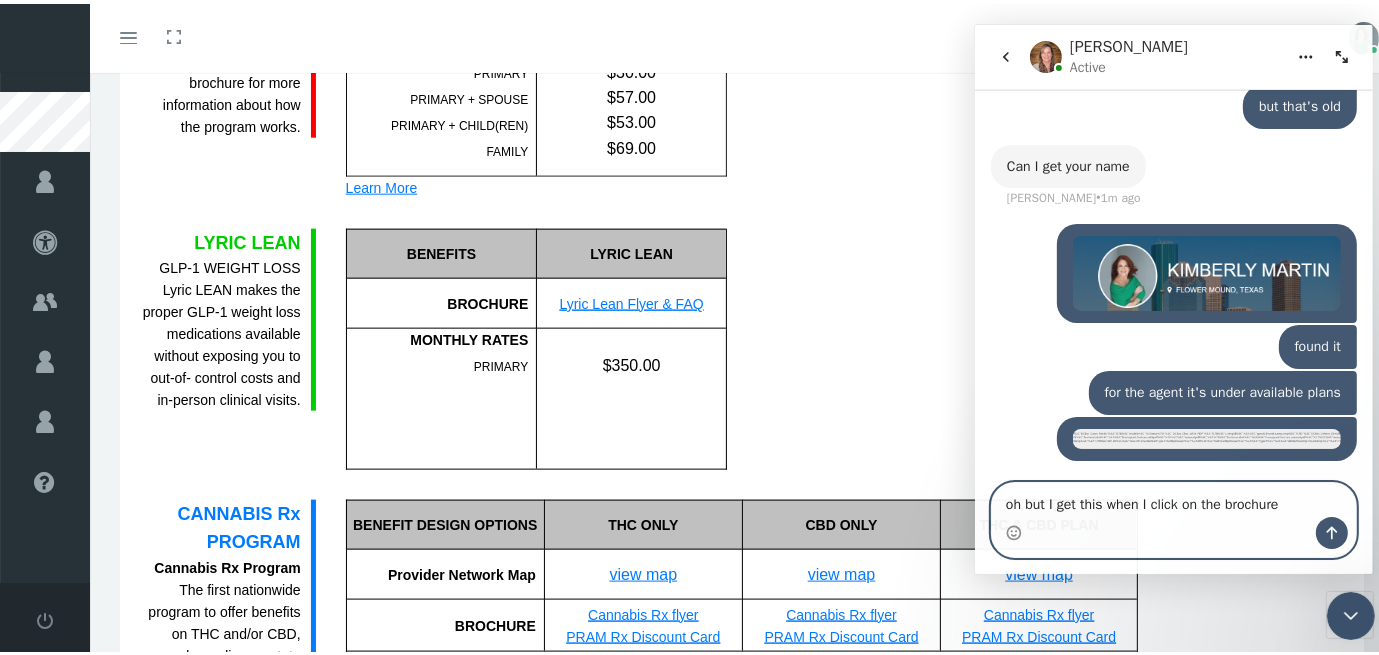 type on "oh but I get this when I click on the brochure" 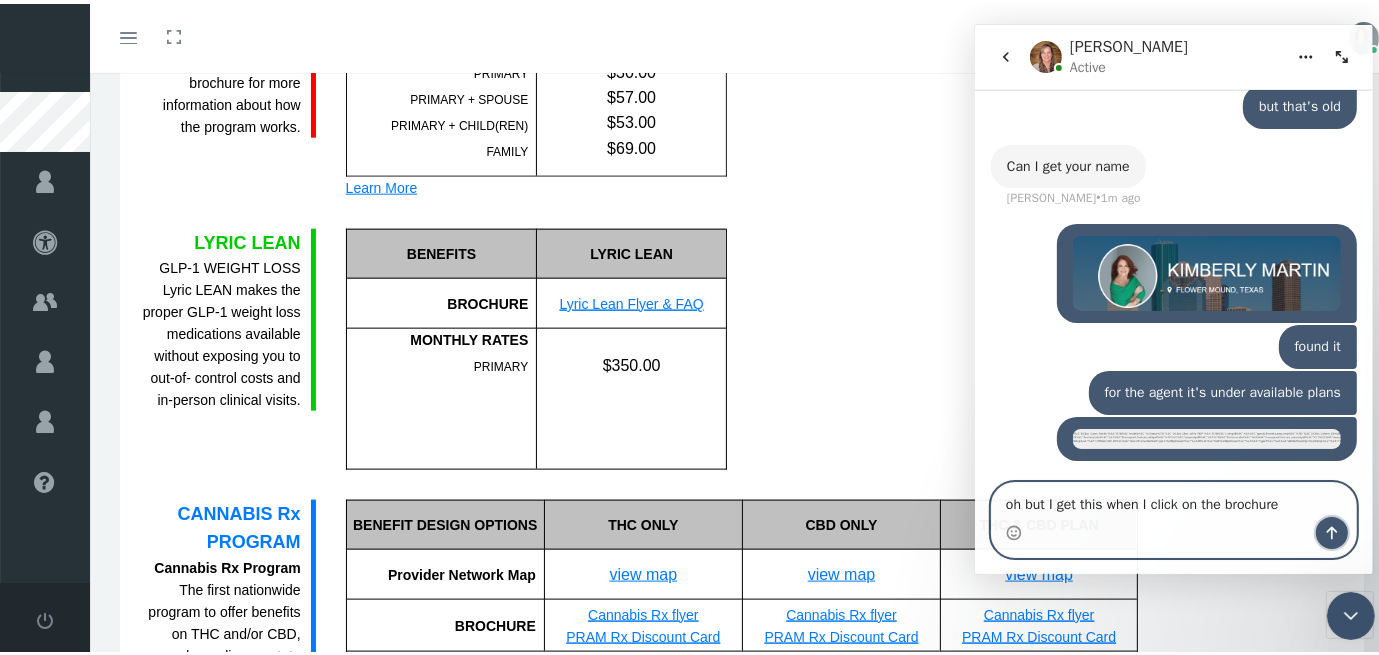 click 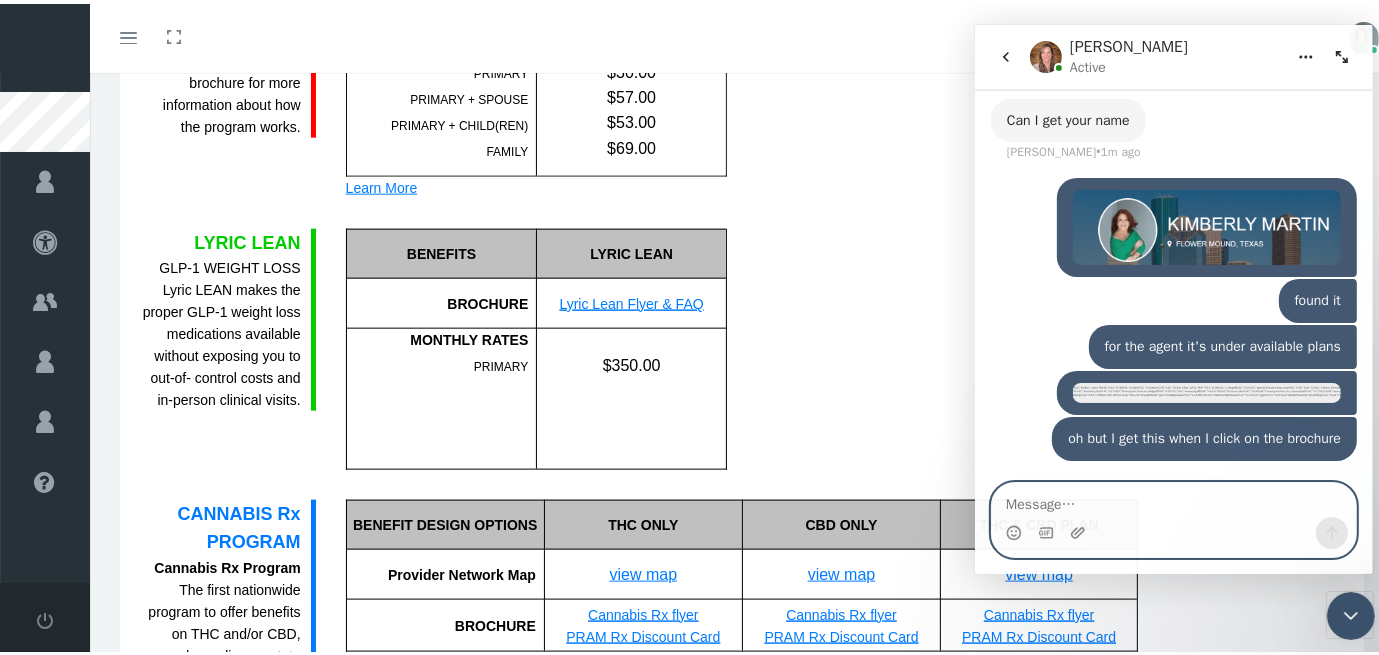 scroll, scrollTop: 1033, scrollLeft: 0, axis: vertical 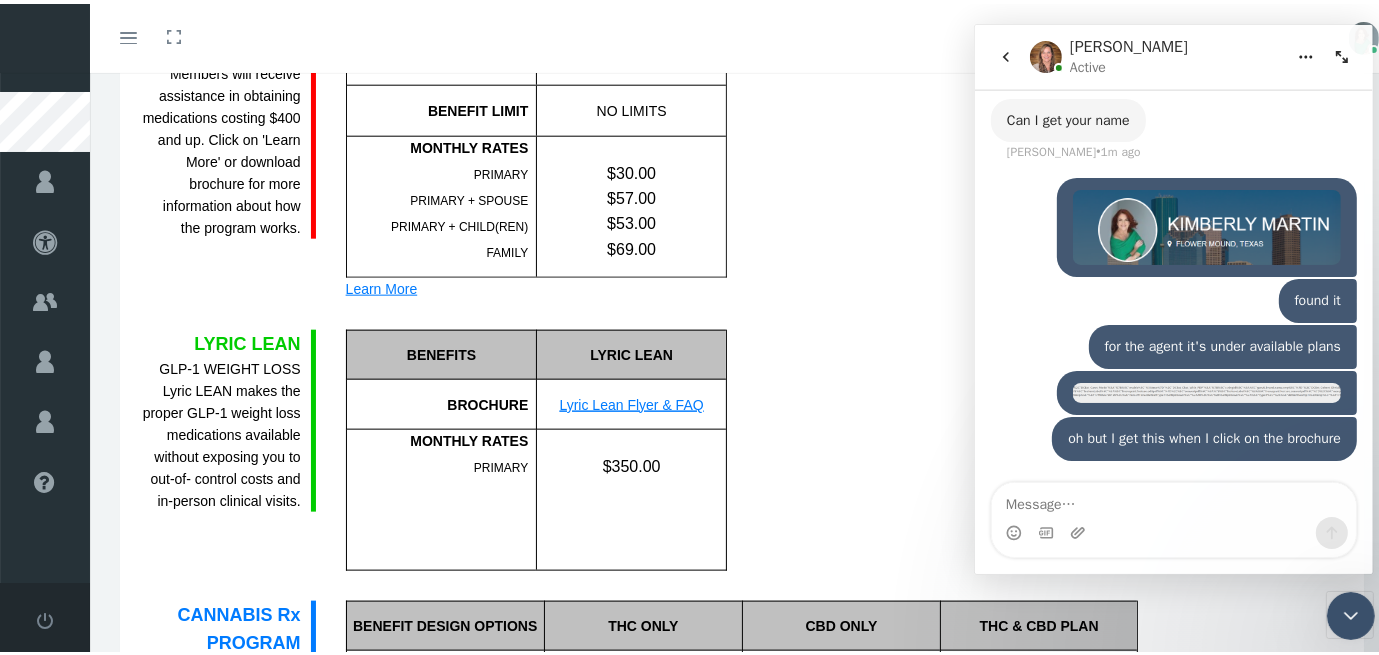 click on "Lyric Lean Flyer & FAQ" at bounding box center [632, 401] 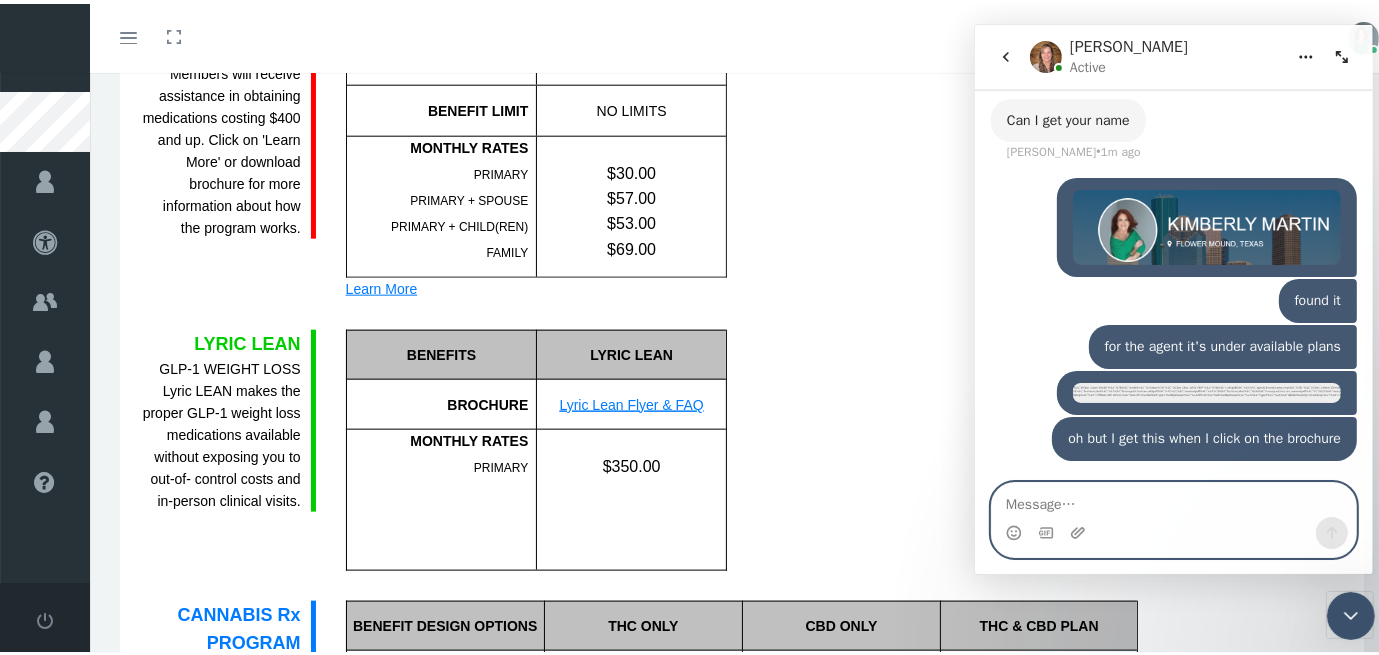 click at bounding box center (1173, 499) 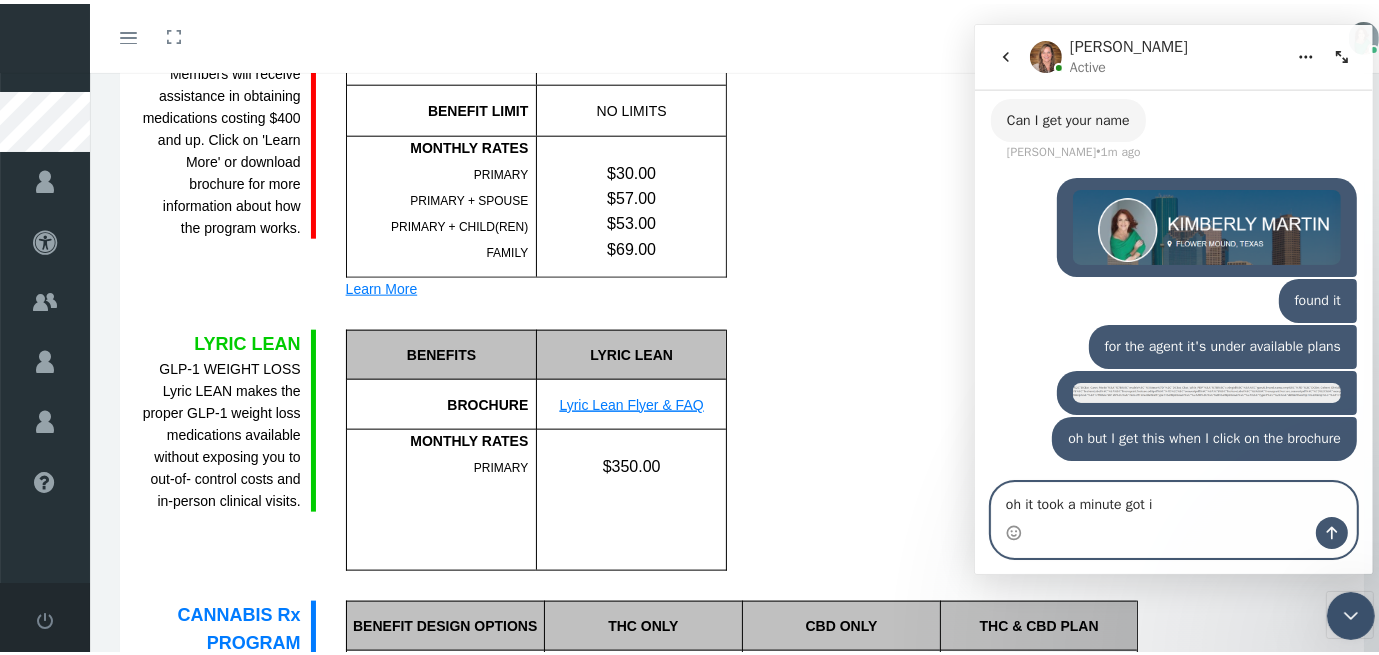 type on "oh it took a minute got it" 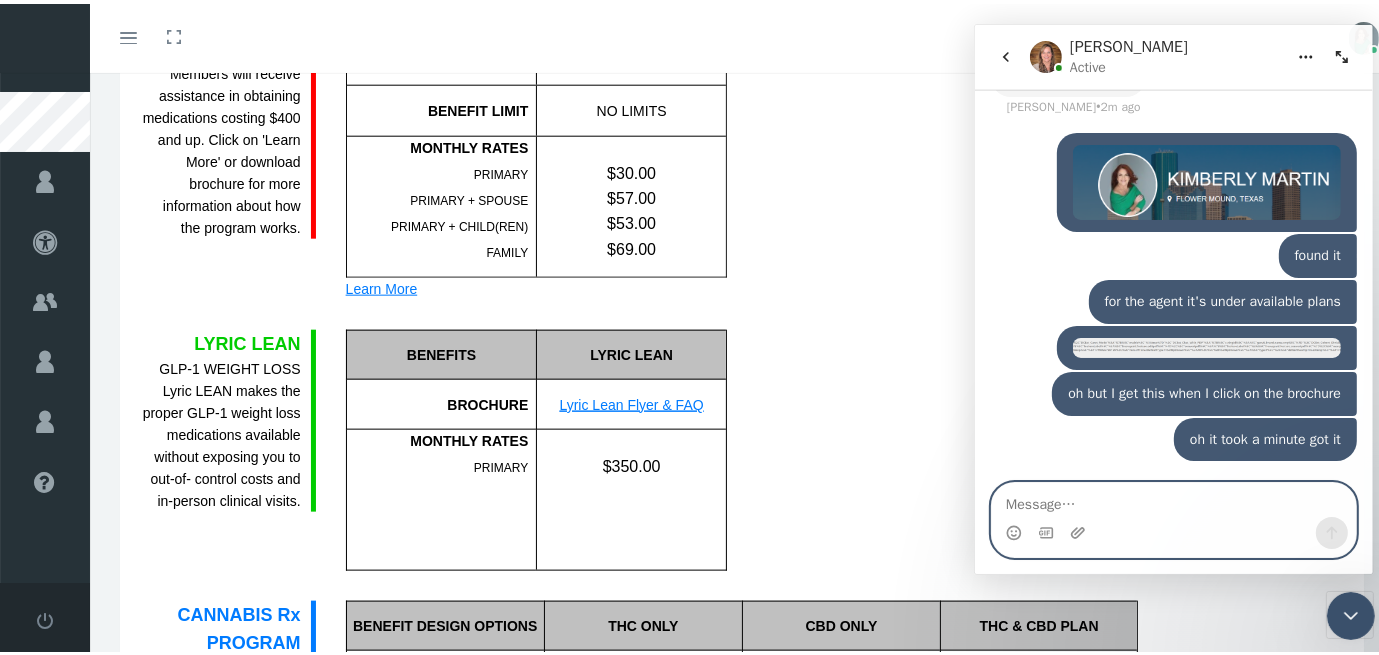scroll, scrollTop: 1078, scrollLeft: 0, axis: vertical 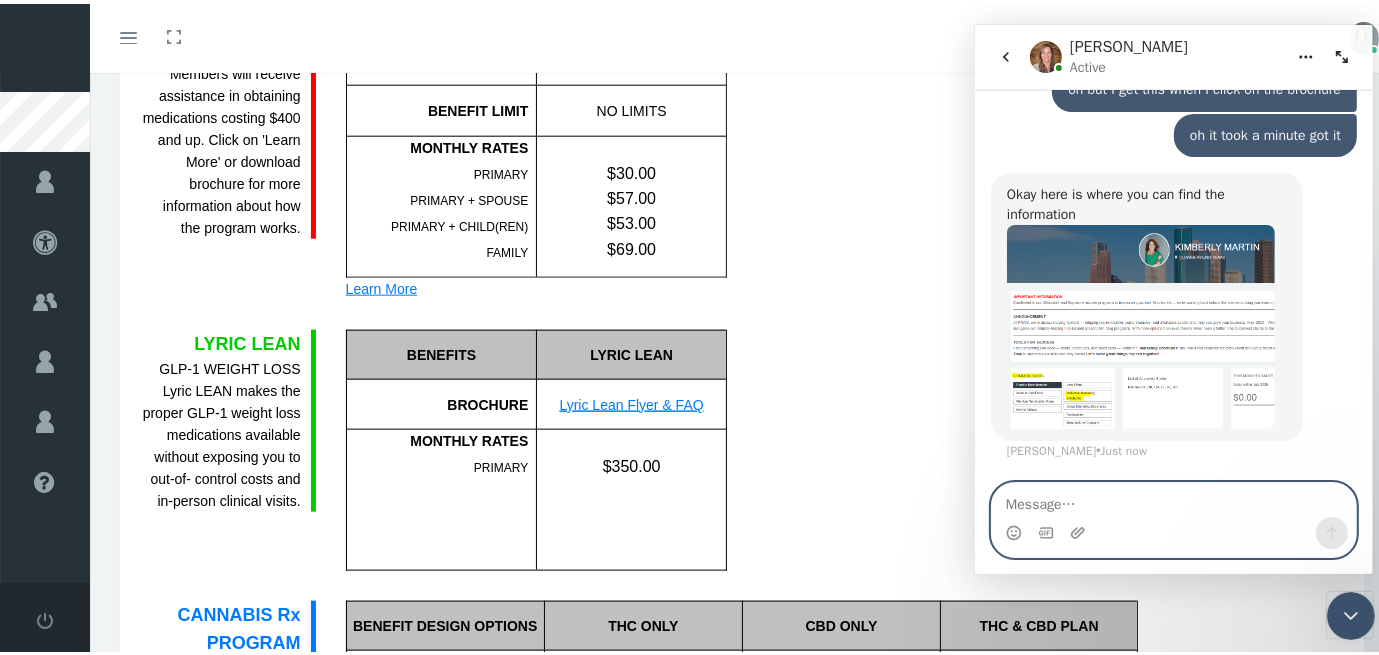 click at bounding box center (1173, 499) 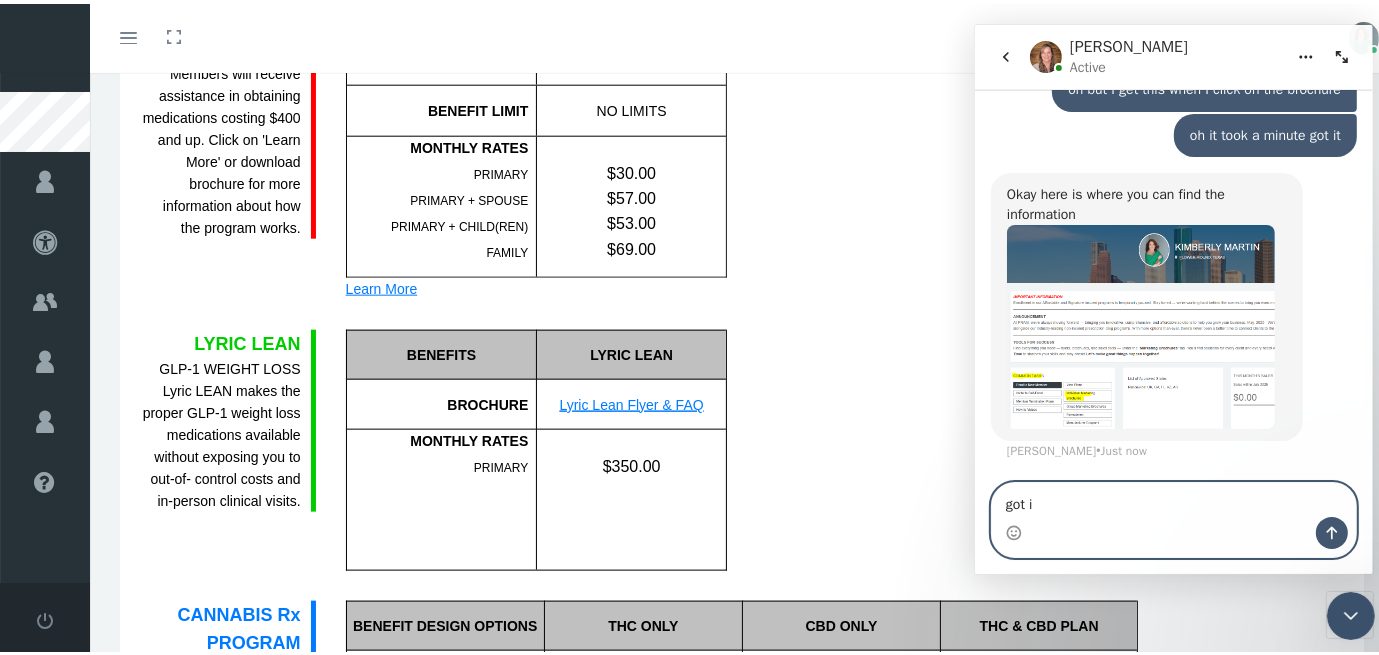 type on "got it" 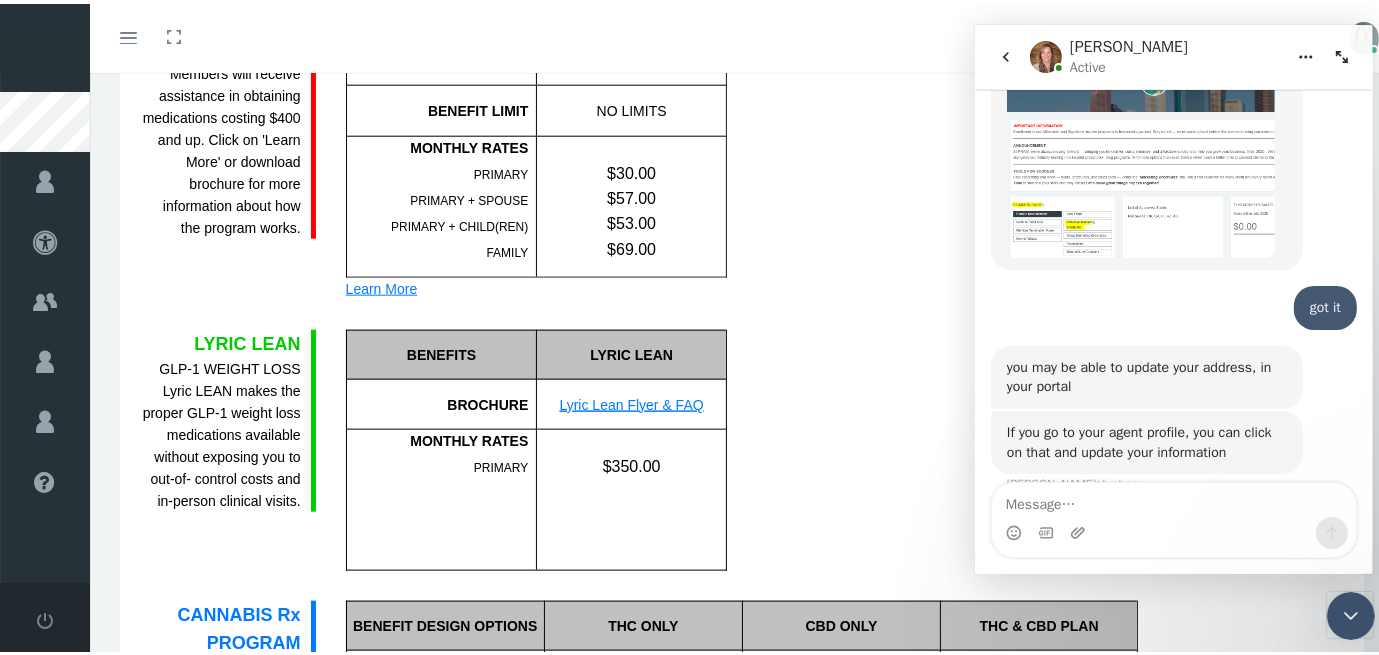 scroll, scrollTop: 1566, scrollLeft: 0, axis: vertical 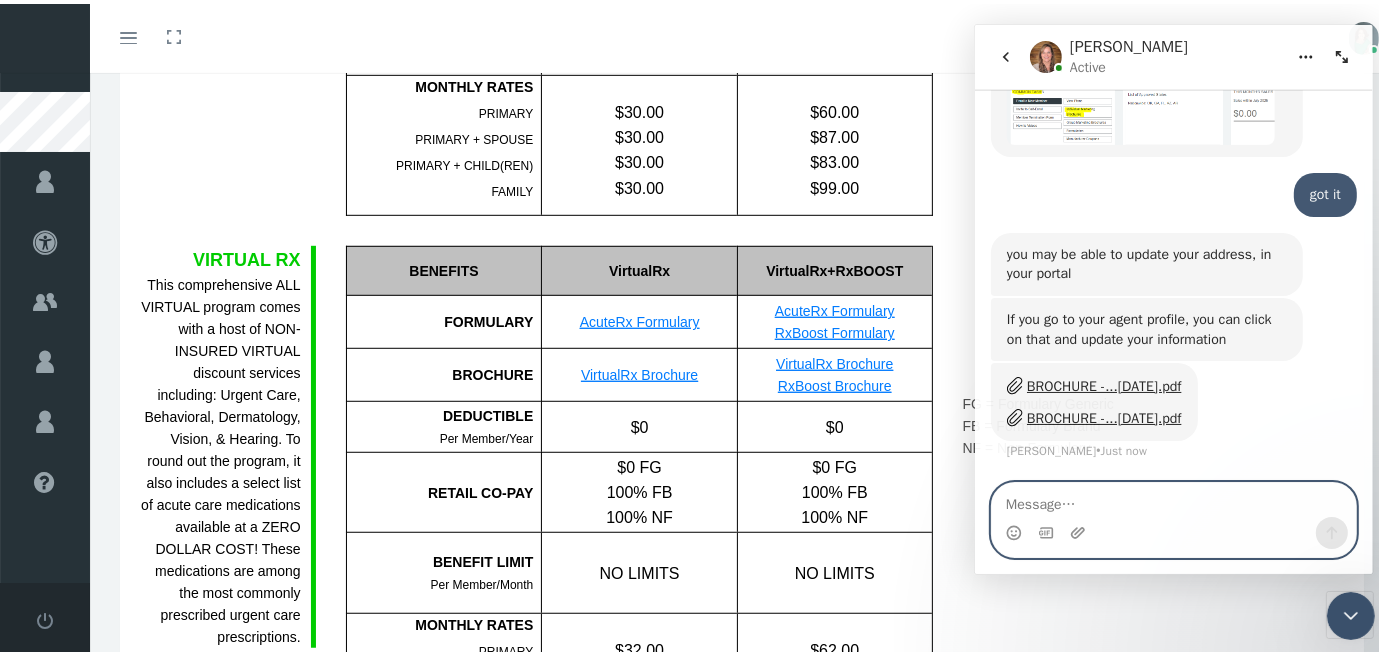 click at bounding box center (1173, 499) 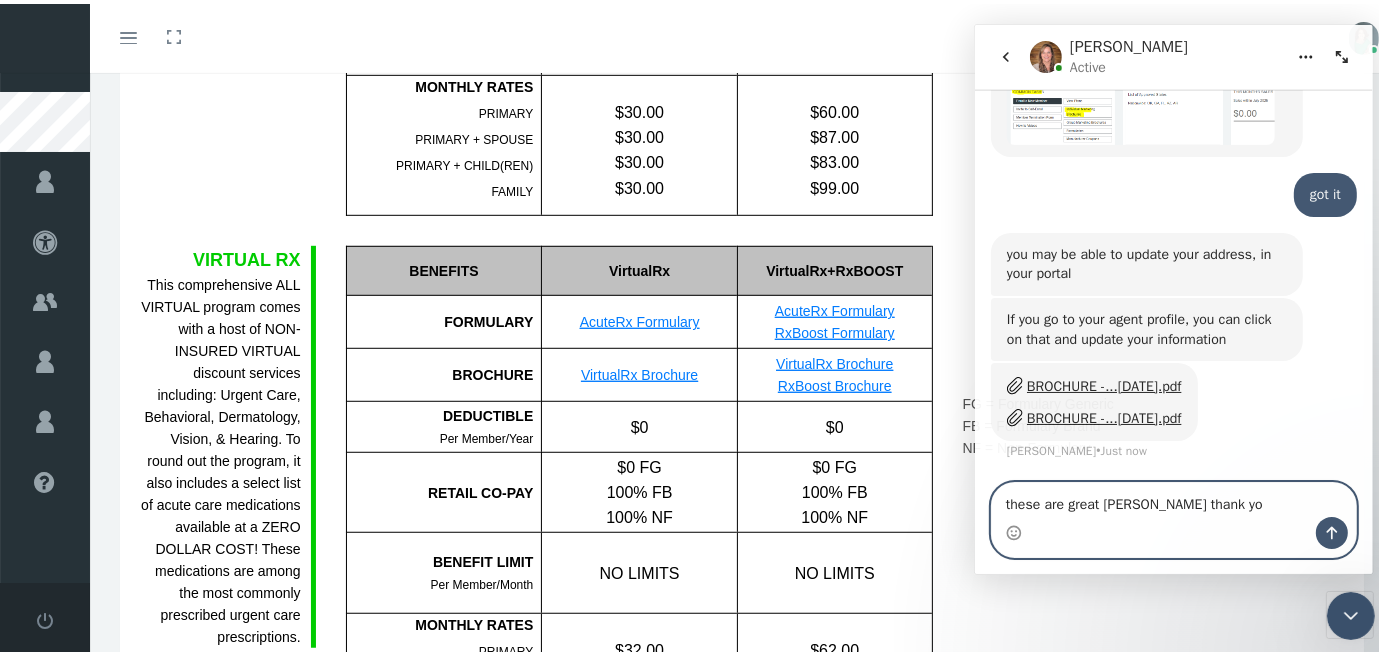 type on "these are great [PERSON_NAME] thank you" 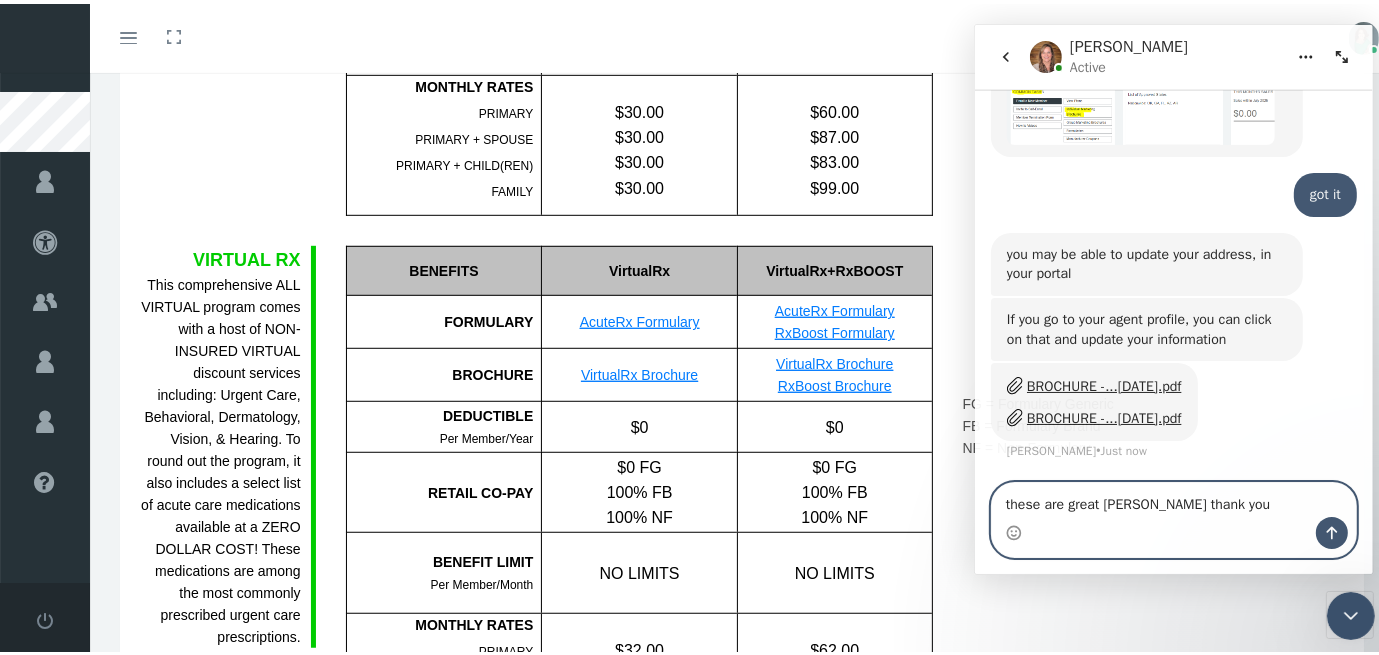 type 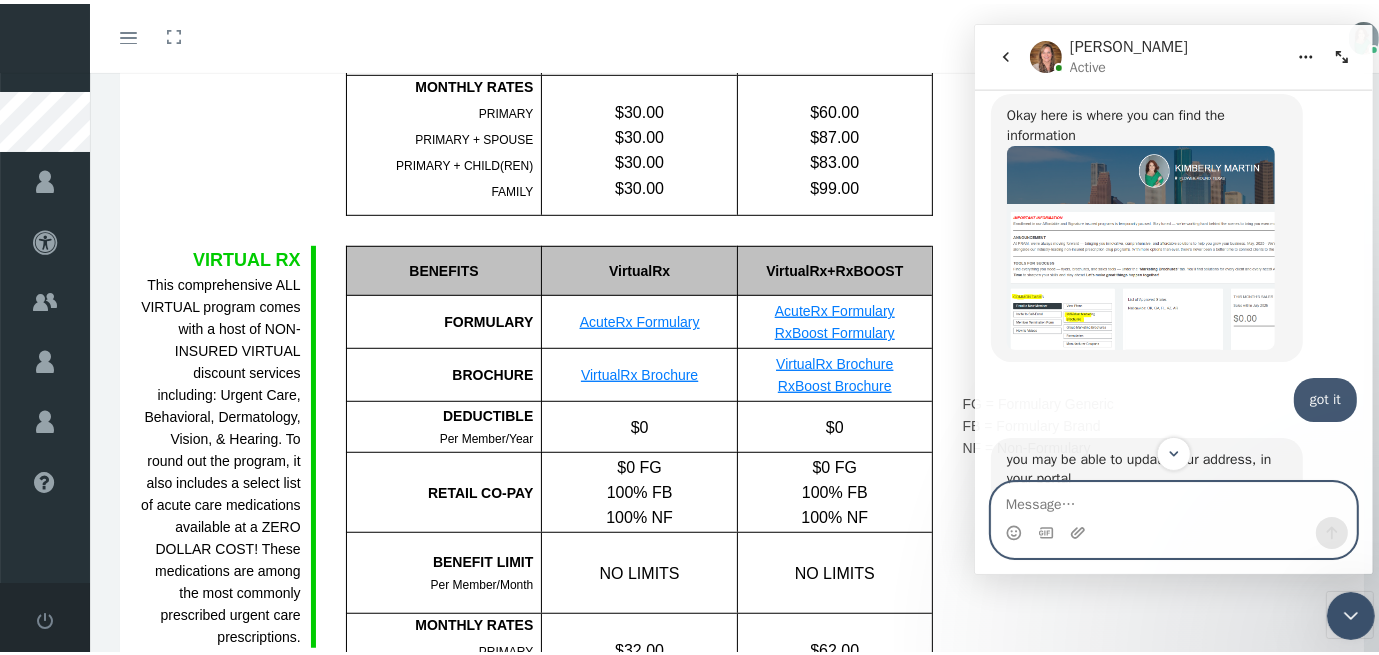 scroll, scrollTop: 1305, scrollLeft: 0, axis: vertical 